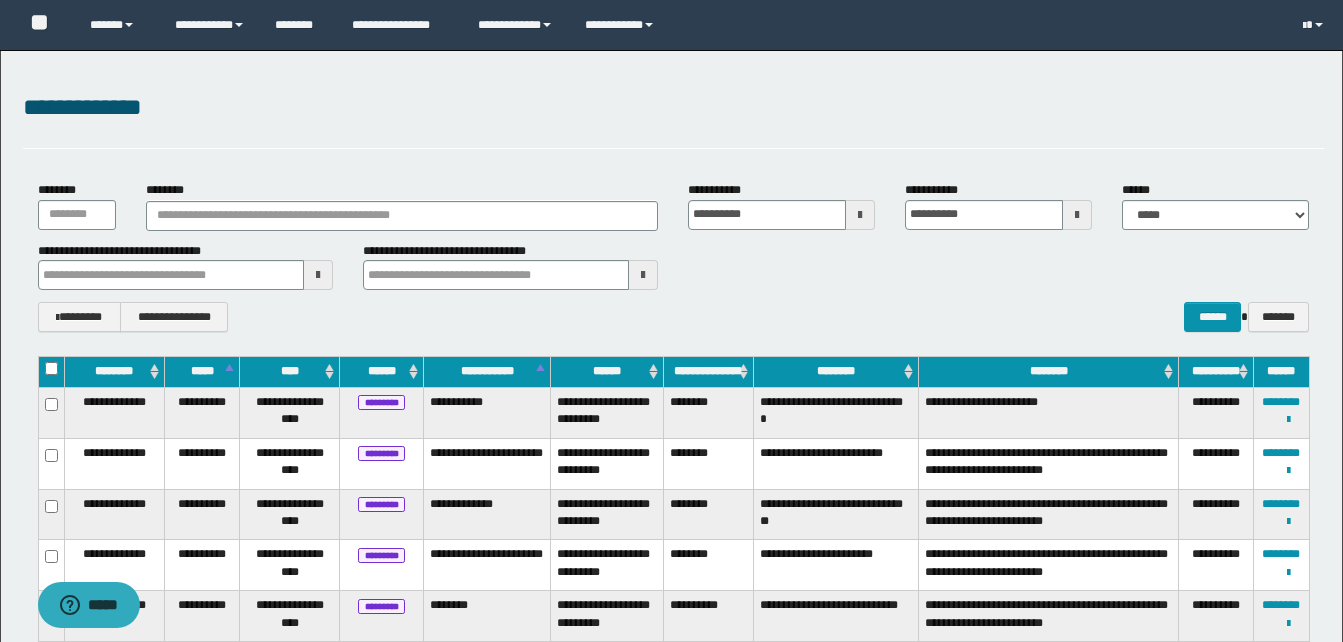 scroll, scrollTop: 2034, scrollLeft: 0, axis: vertical 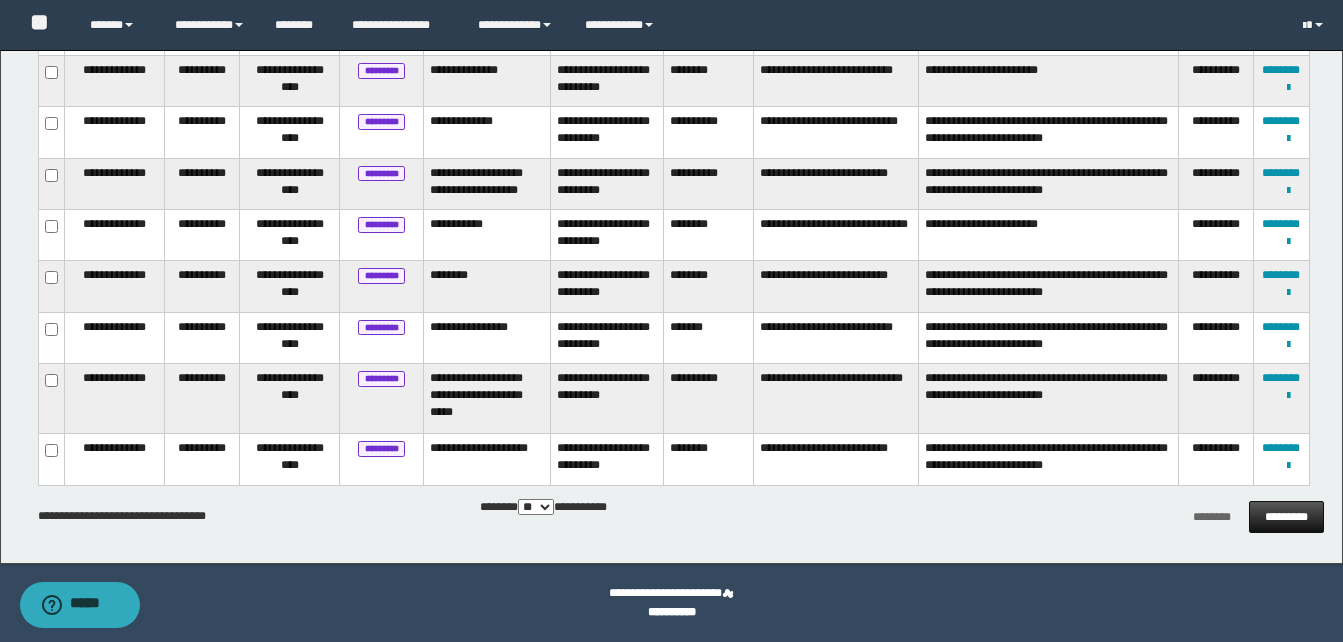 click on "*********" at bounding box center (1286, 517) 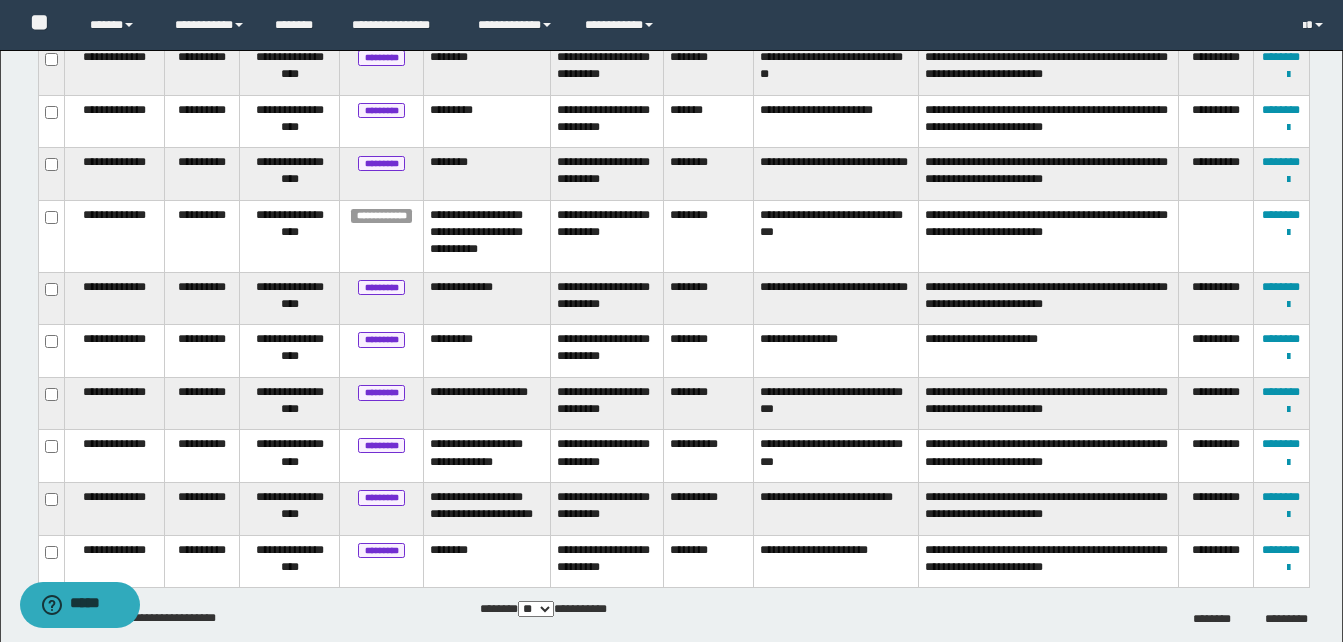 click on "**********" at bounding box center [1281, 509] 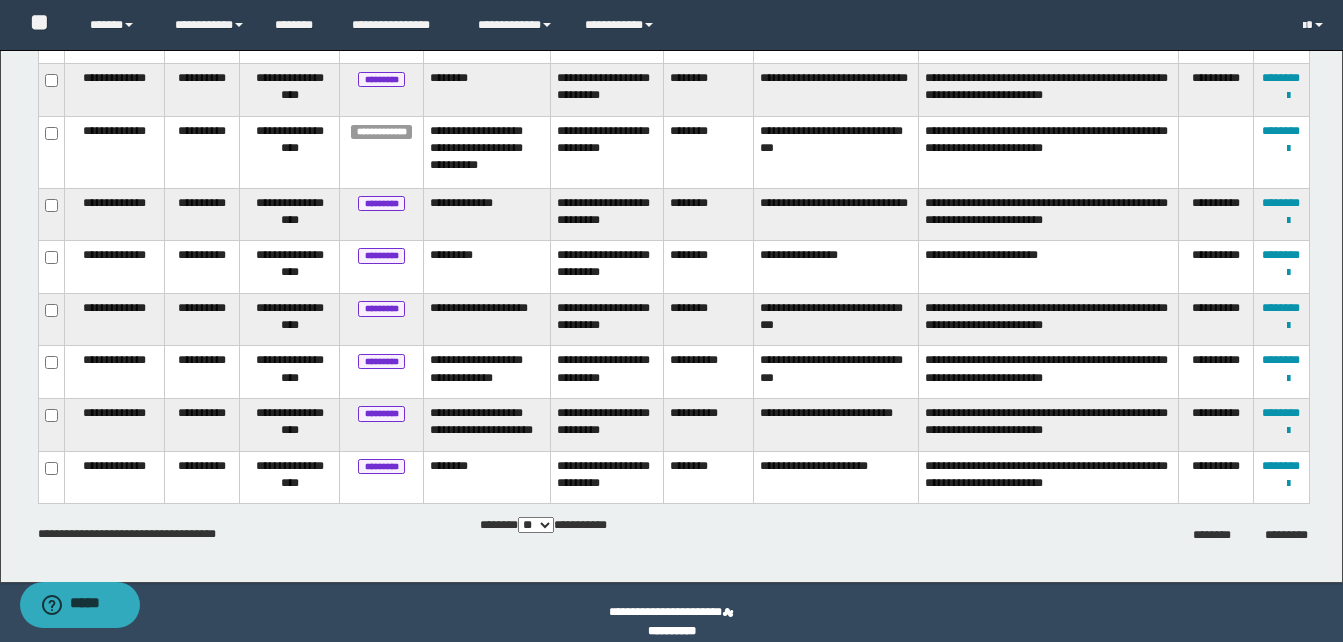 scroll, scrollTop: 2609, scrollLeft: 0, axis: vertical 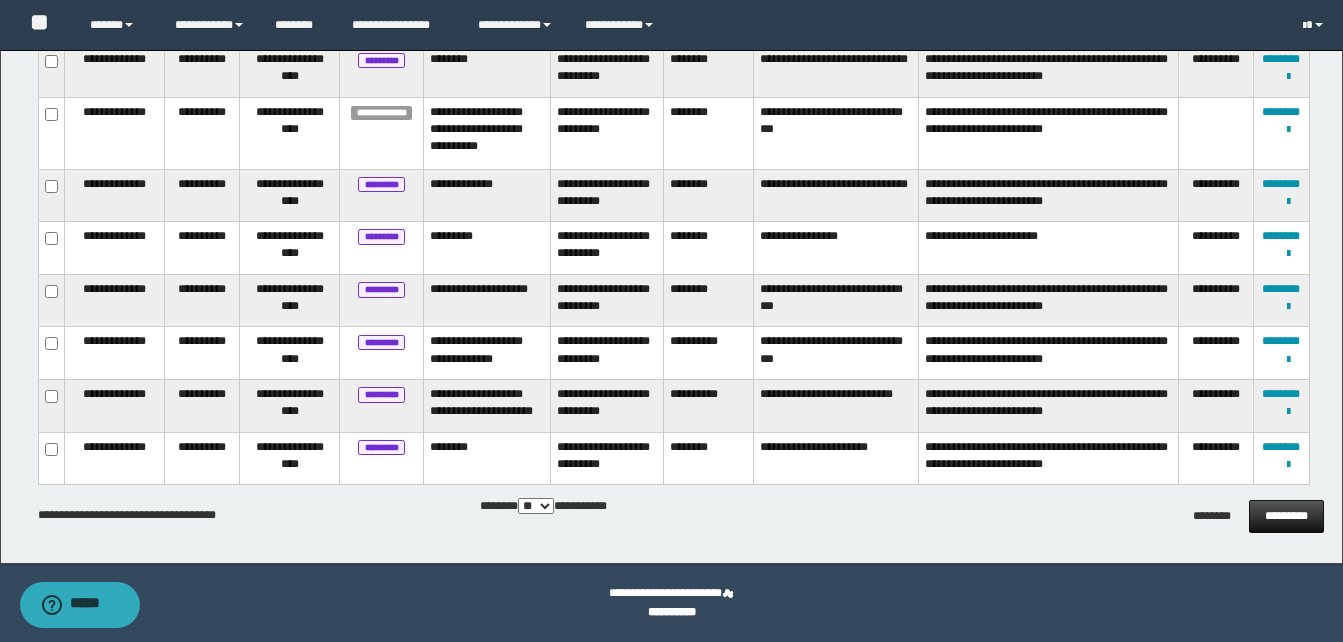 click on "*********" at bounding box center [1286, 516] 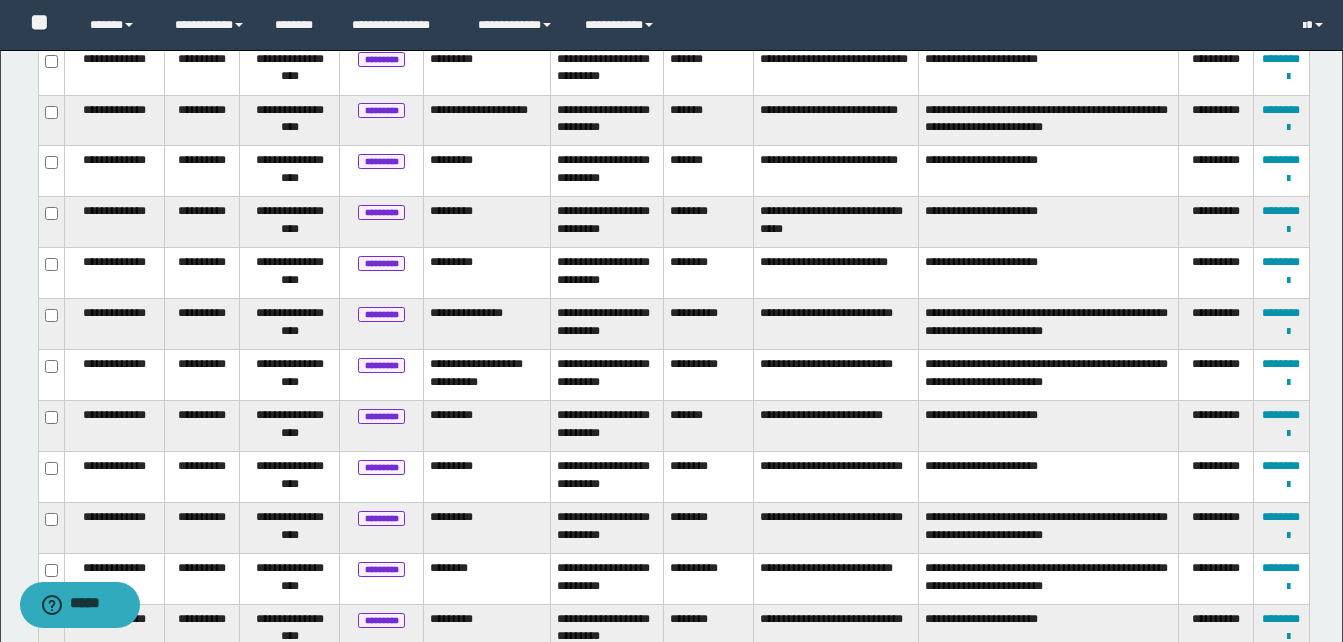 scroll, scrollTop: 2044, scrollLeft: 0, axis: vertical 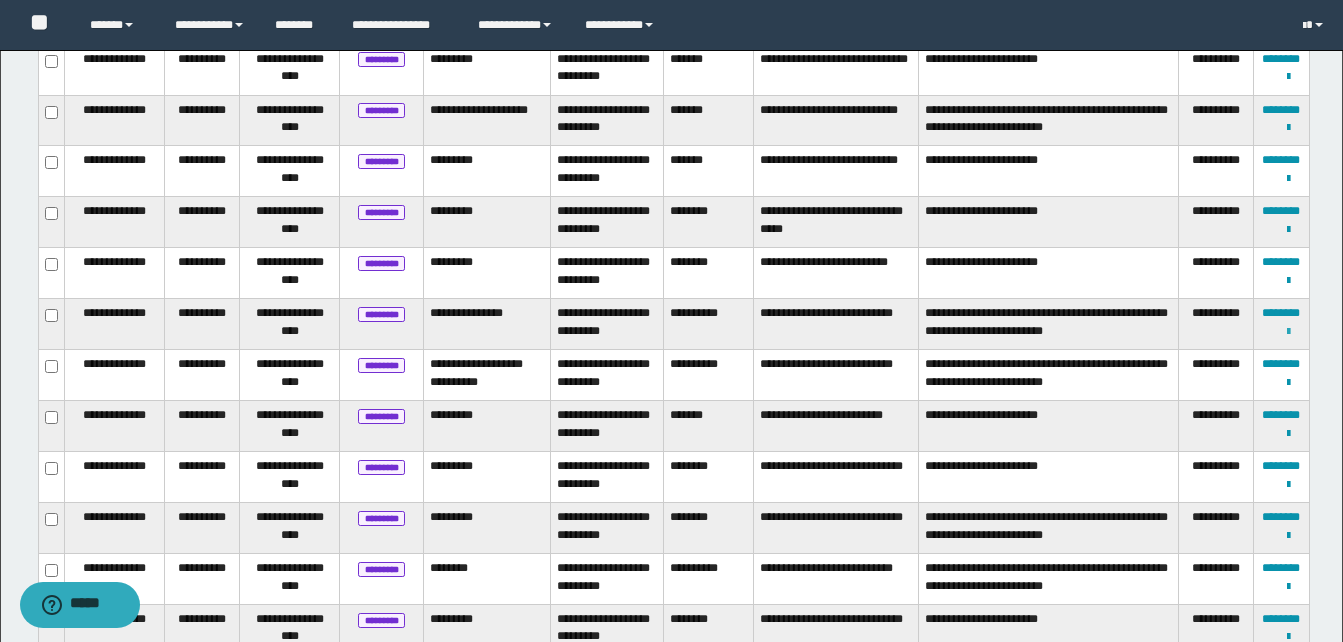 click at bounding box center (1288, 332) 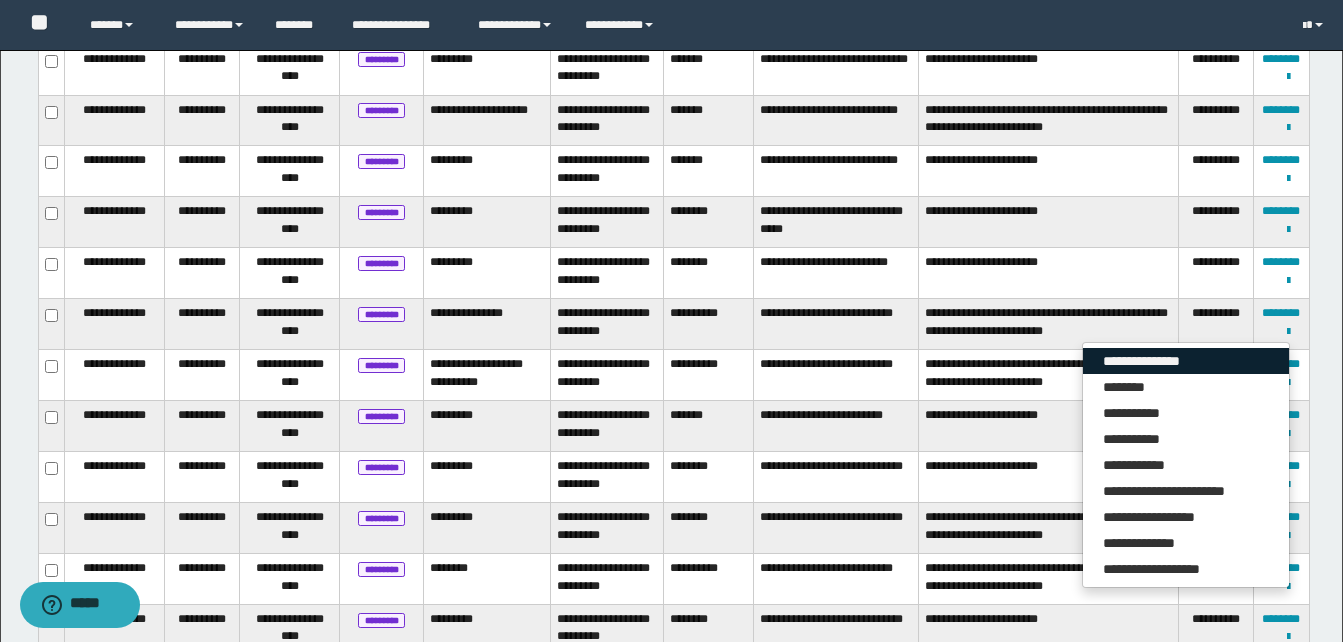 click on "**********" at bounding box center [1186, 361] 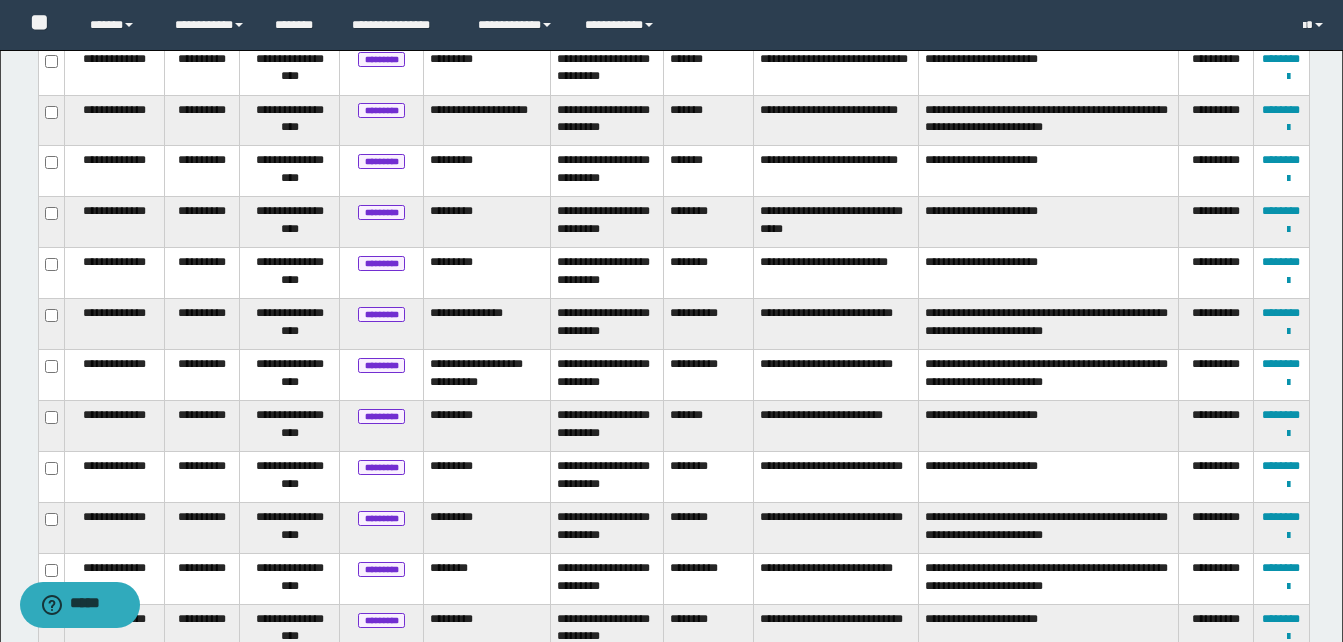 scroll, scrollTop: 0, scrollLeft: 0, axis: both 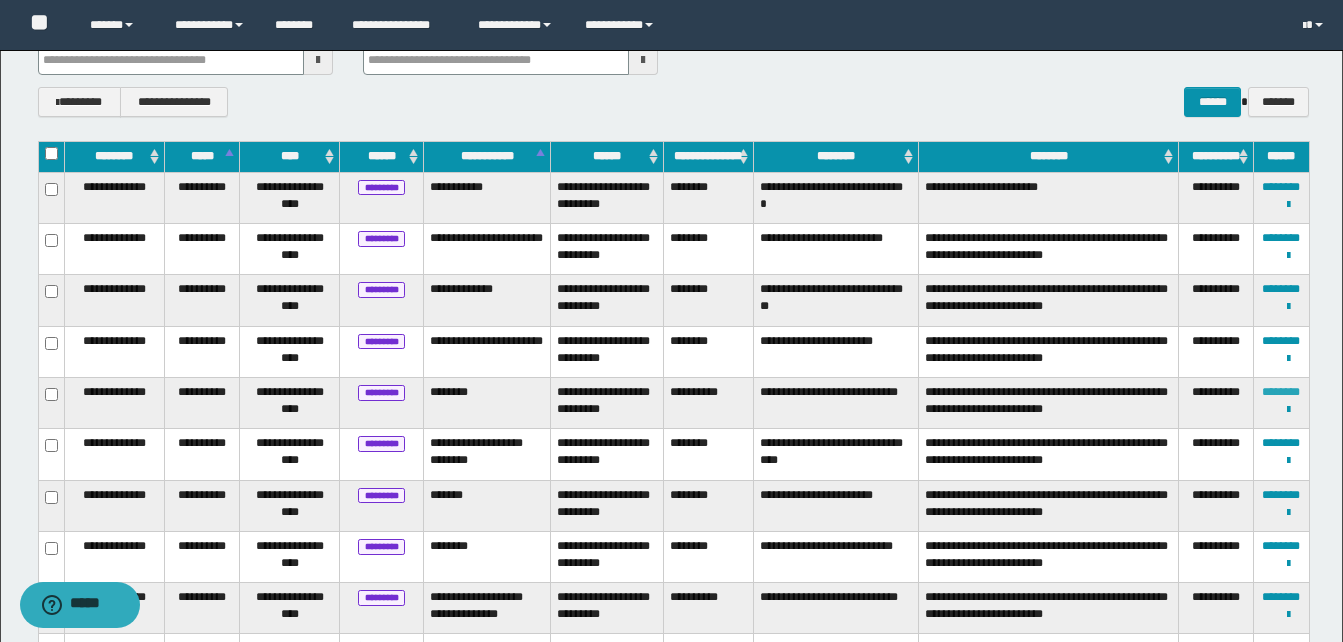 click on "********" at bounding box center (1281, 392) 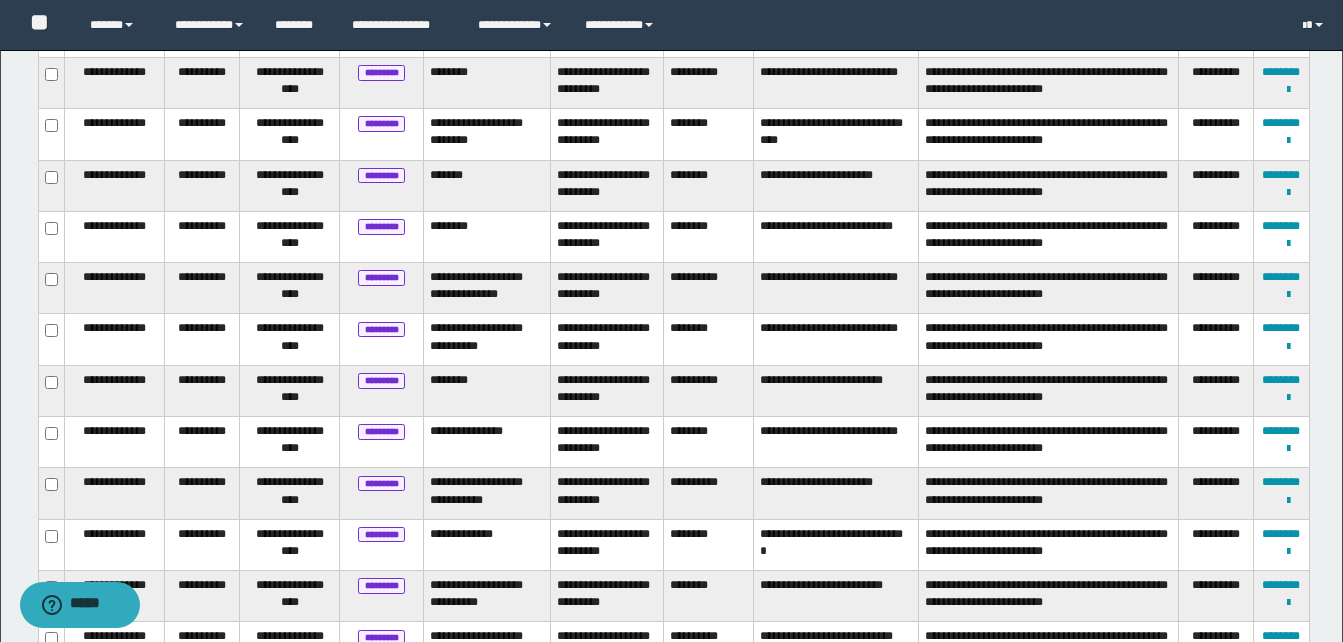scroll, scrollTop: 536, scrollLeft: 0, axis: vertical 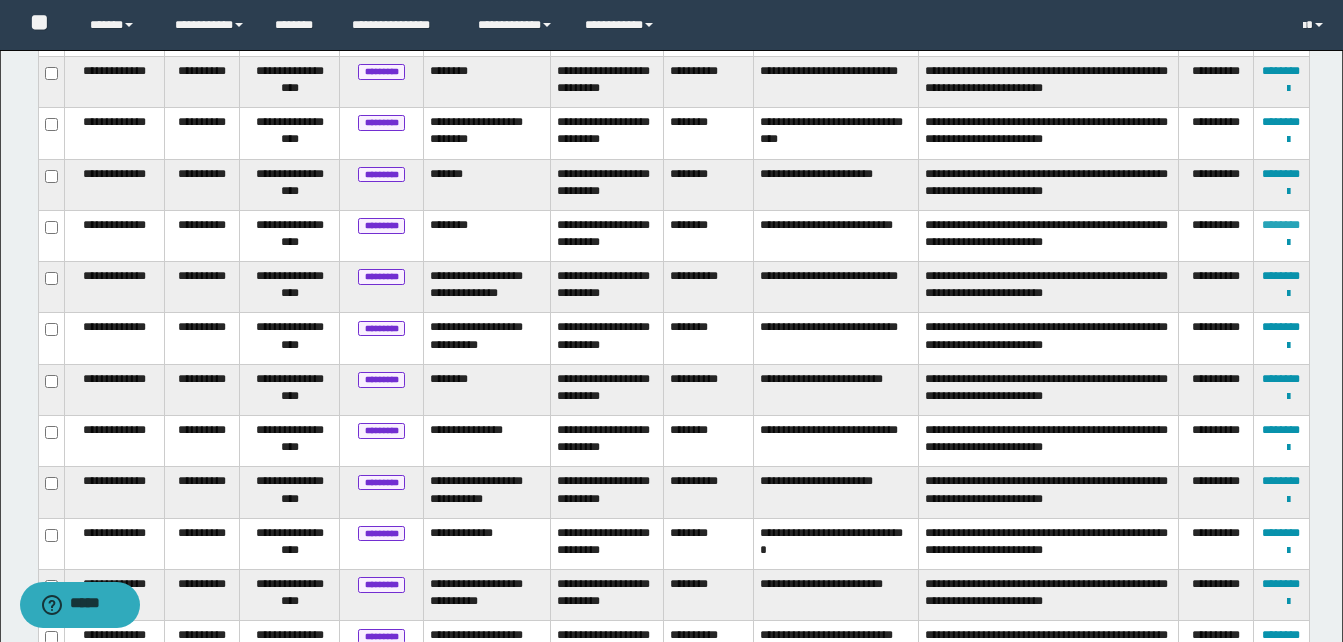 click on "********" at bounding box center (1281, 225) 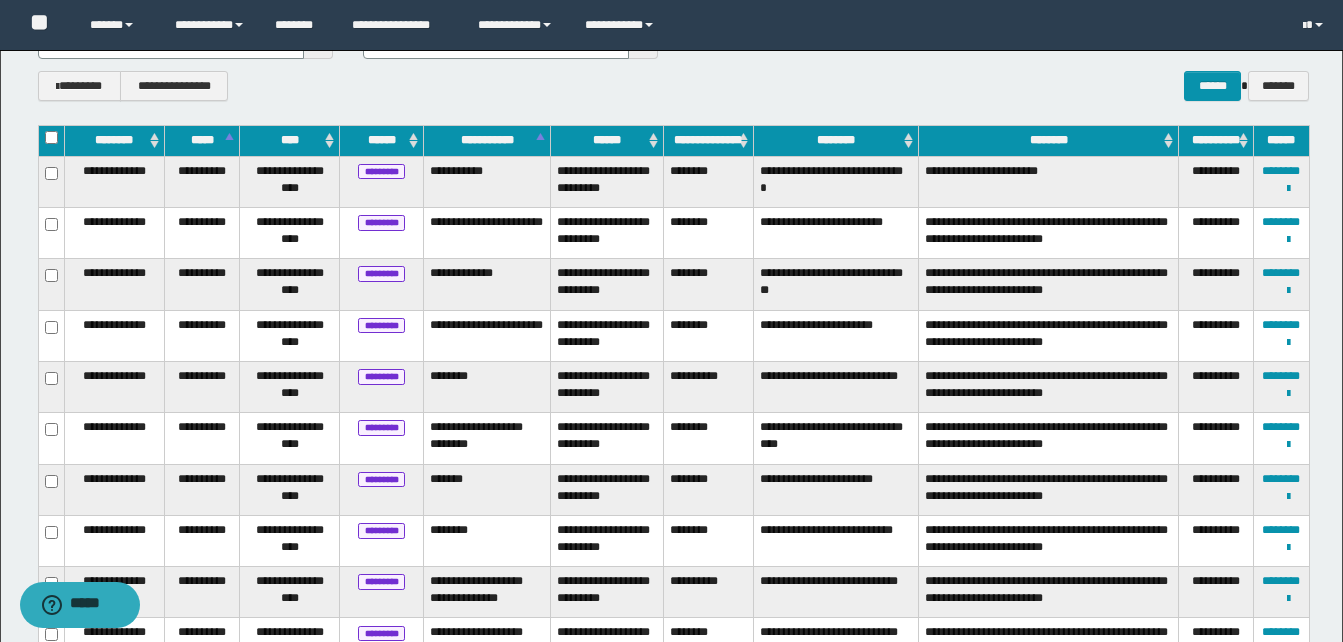 scroll, scrollTop: 232, scrollLeft: 0, axis: vertical 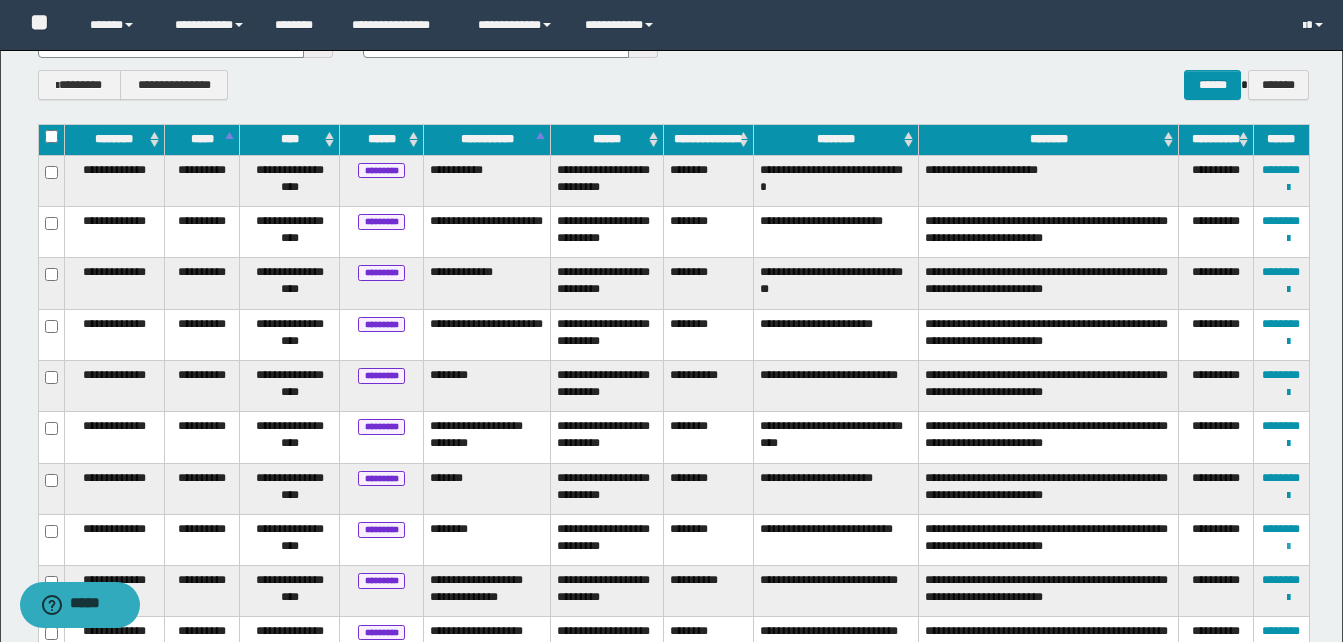 click at bounding box center (1288, 547) 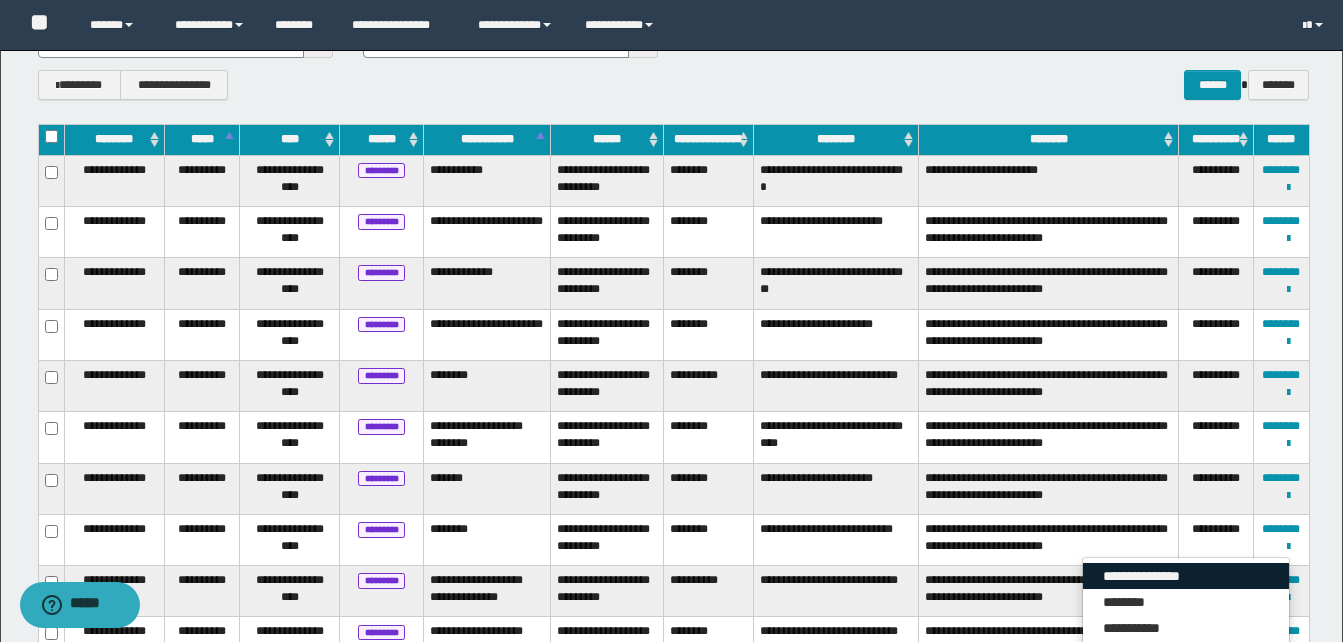 click on "**********" at bounding box center (1186, 576) 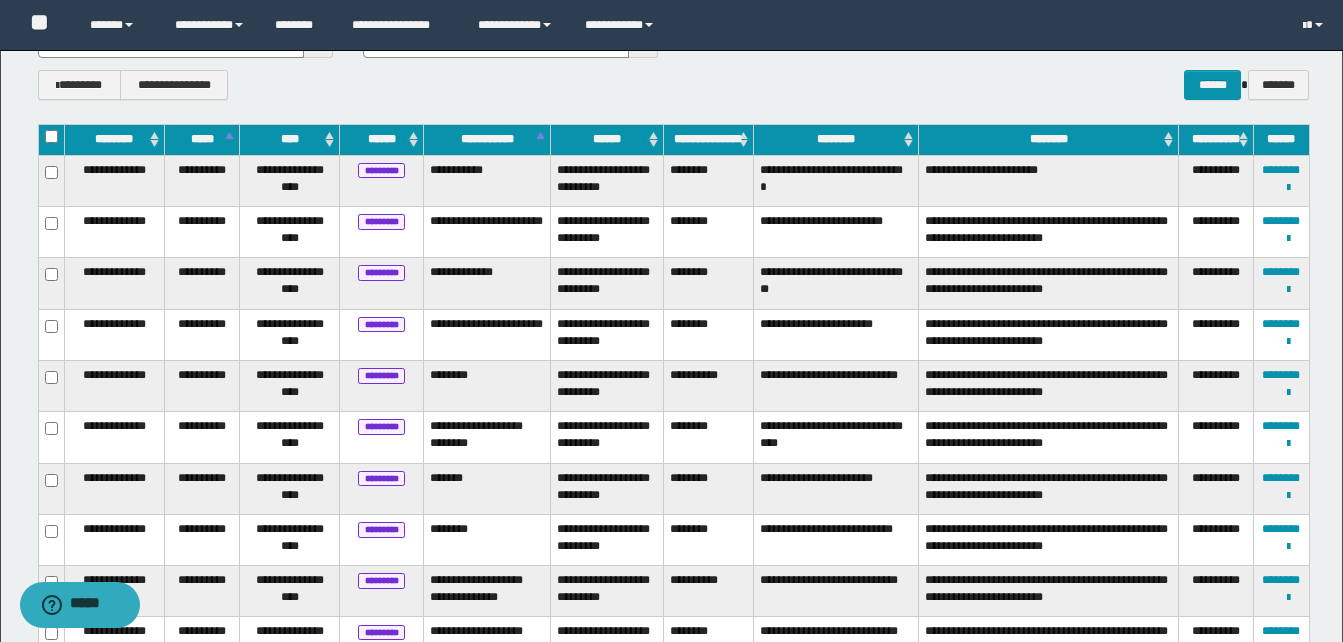 scroll, scrollTop: 0, scrollLeft: 0, axis: both 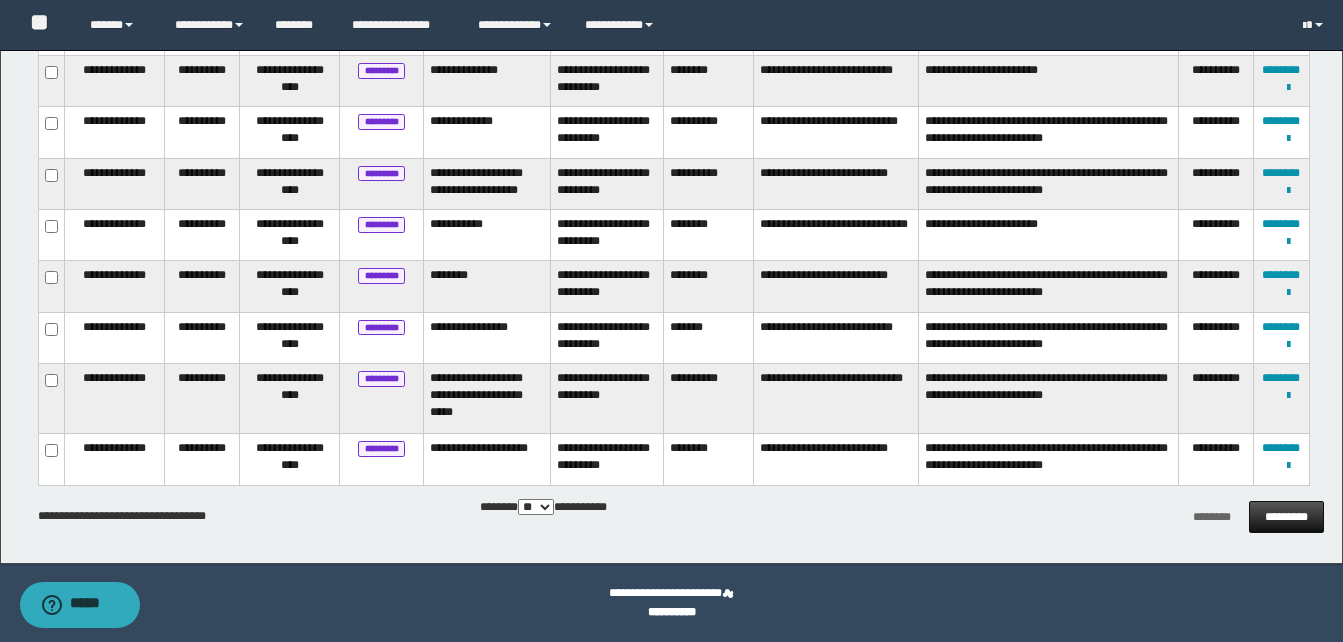 click on "*********" at bounding box center [1286, 517] 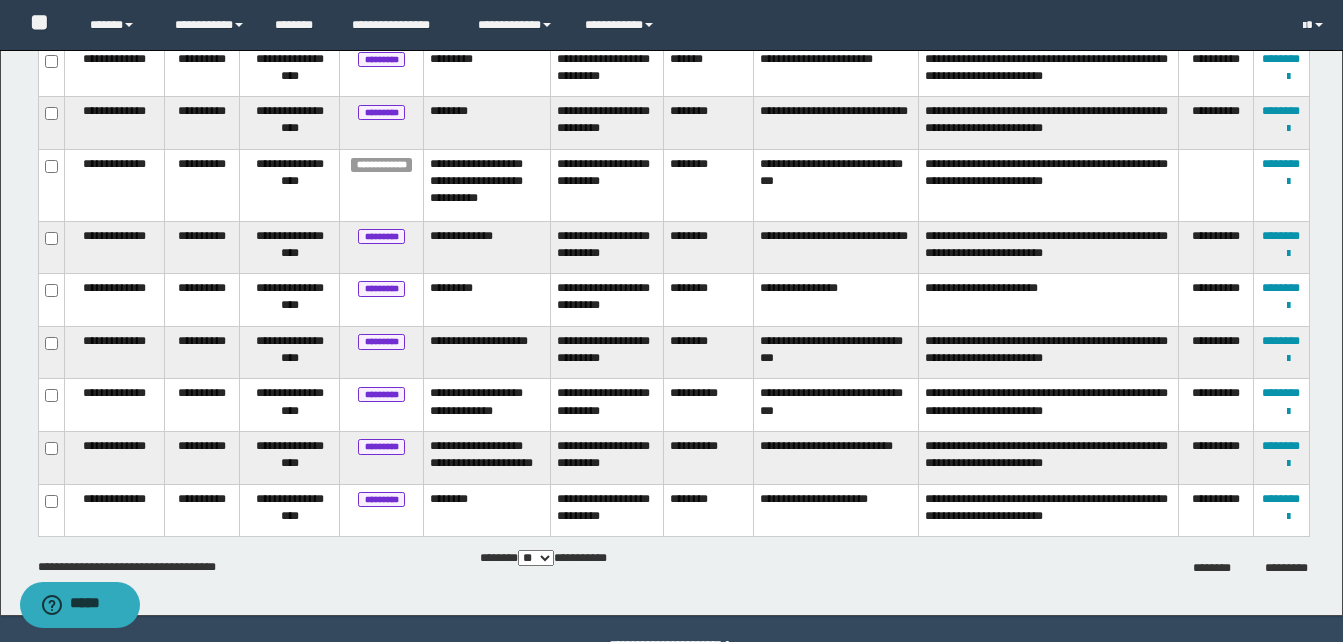 scroll, scrollTop: 2609, scrollLeft: 0, axis: vertical 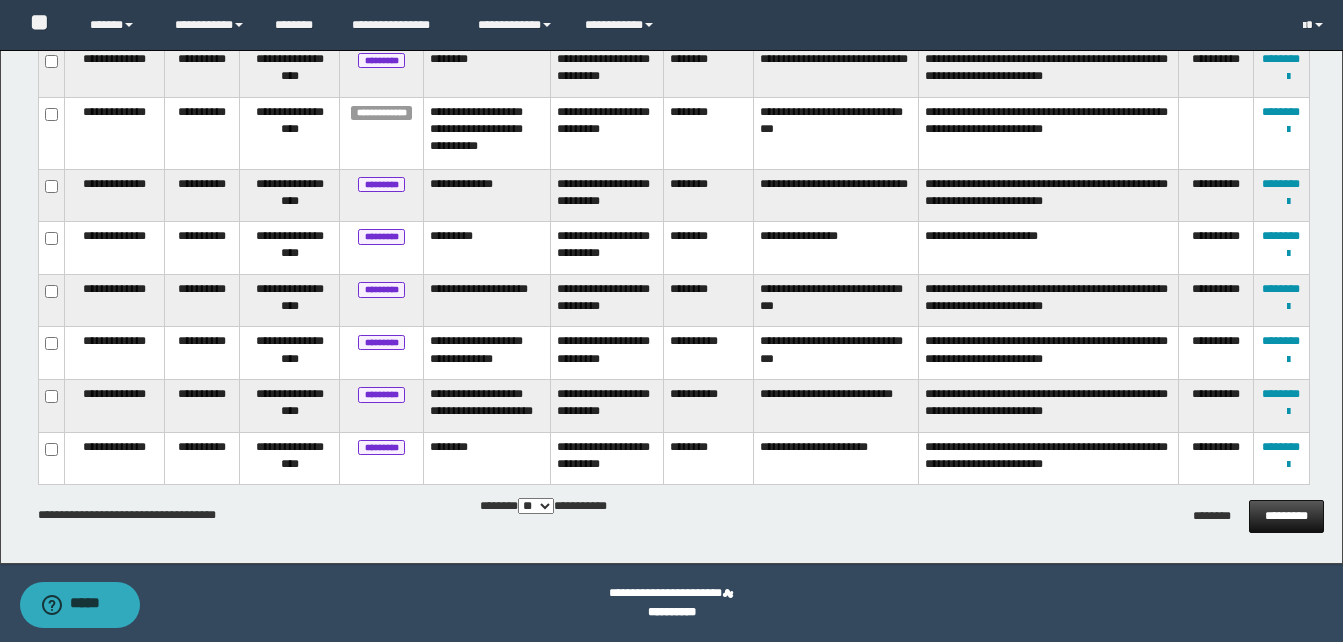 click on "*********" at bounding box center [1286, 516] 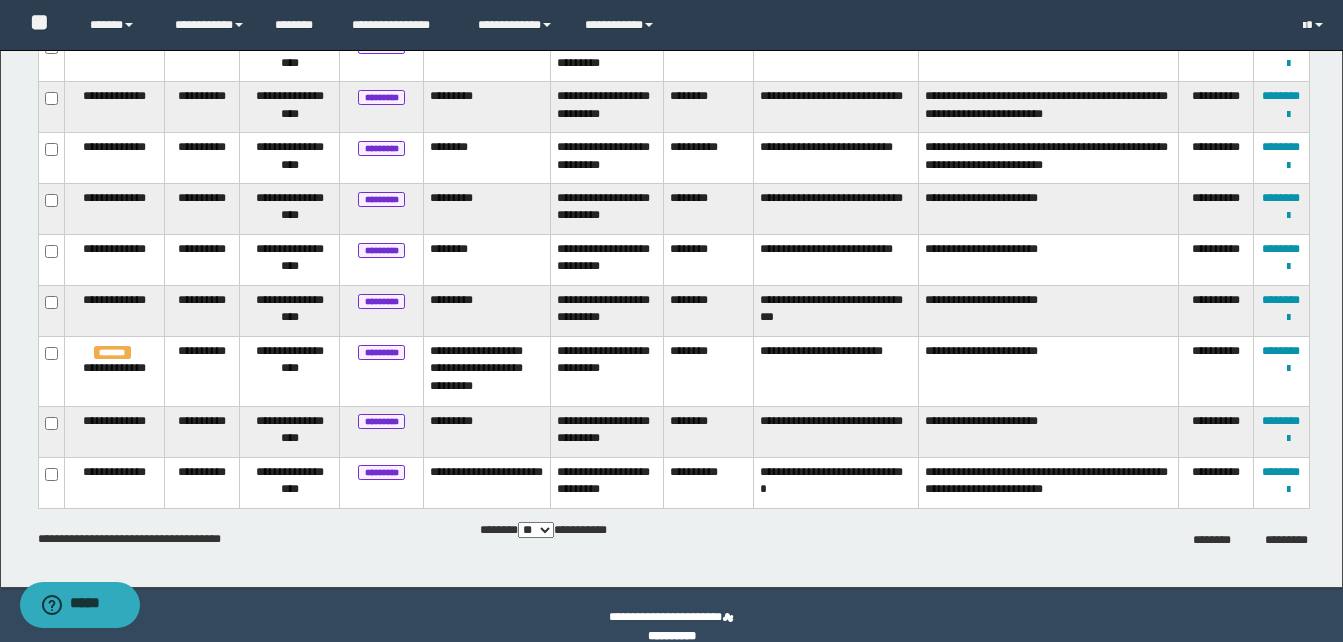 scroll, scrollTop: 2489, scrollLeft: 0, axis: vertical 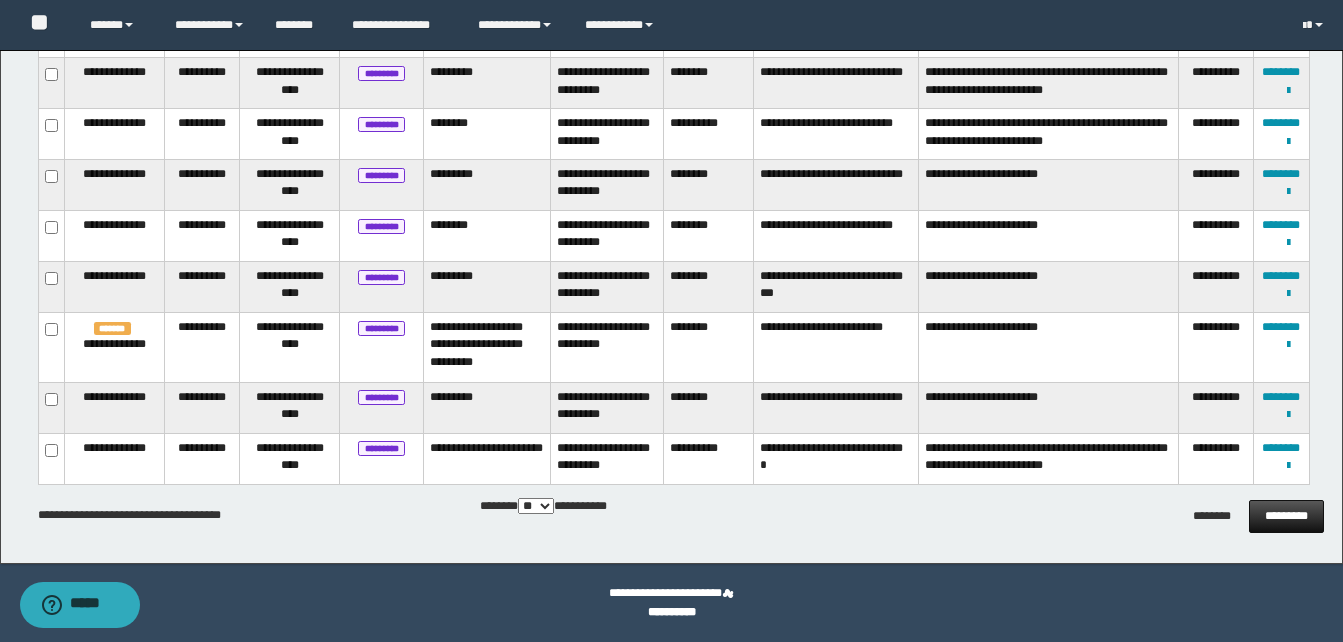 click on "*********" at bounding box center (1286, 516) 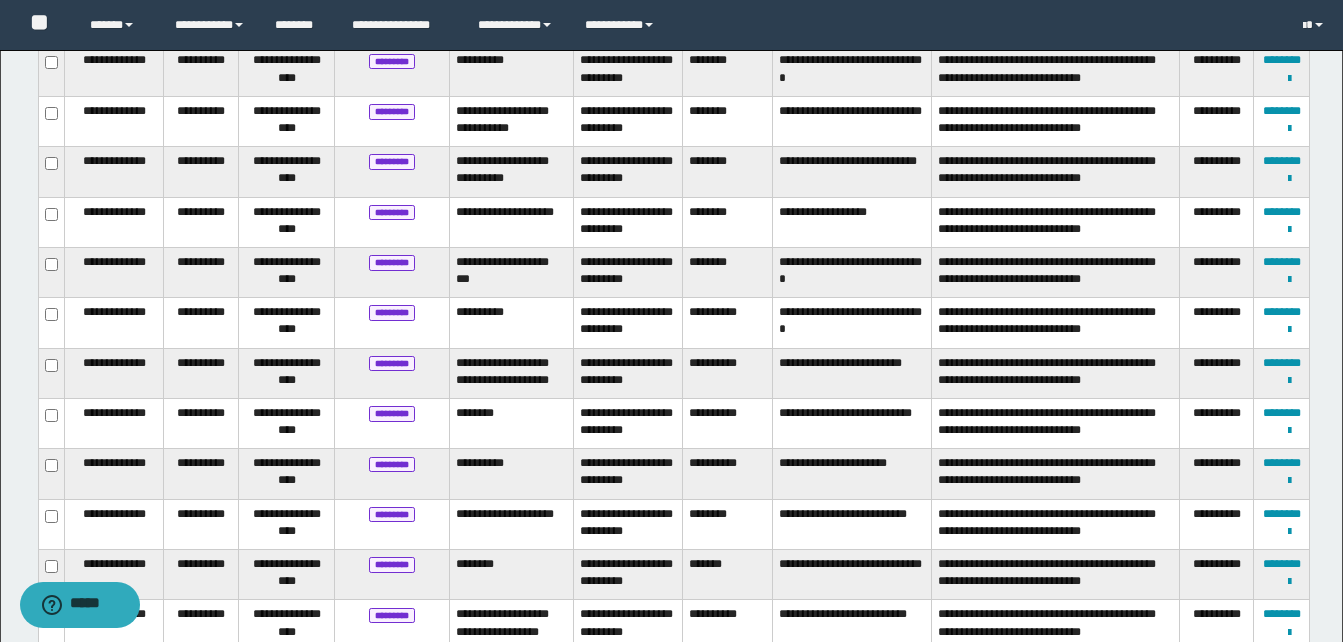 scroll, scrollTop: 2420, scrollLeft: 0, axis: vertical 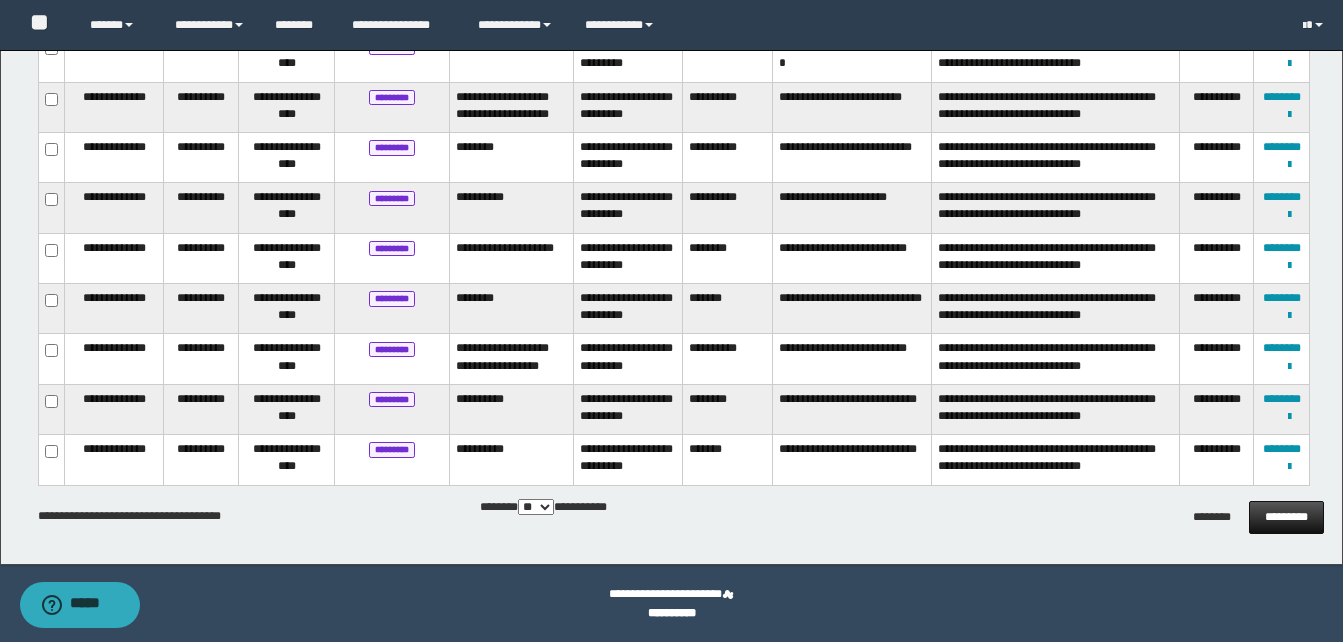 click on "*********" at bounding box center [1286, 517] 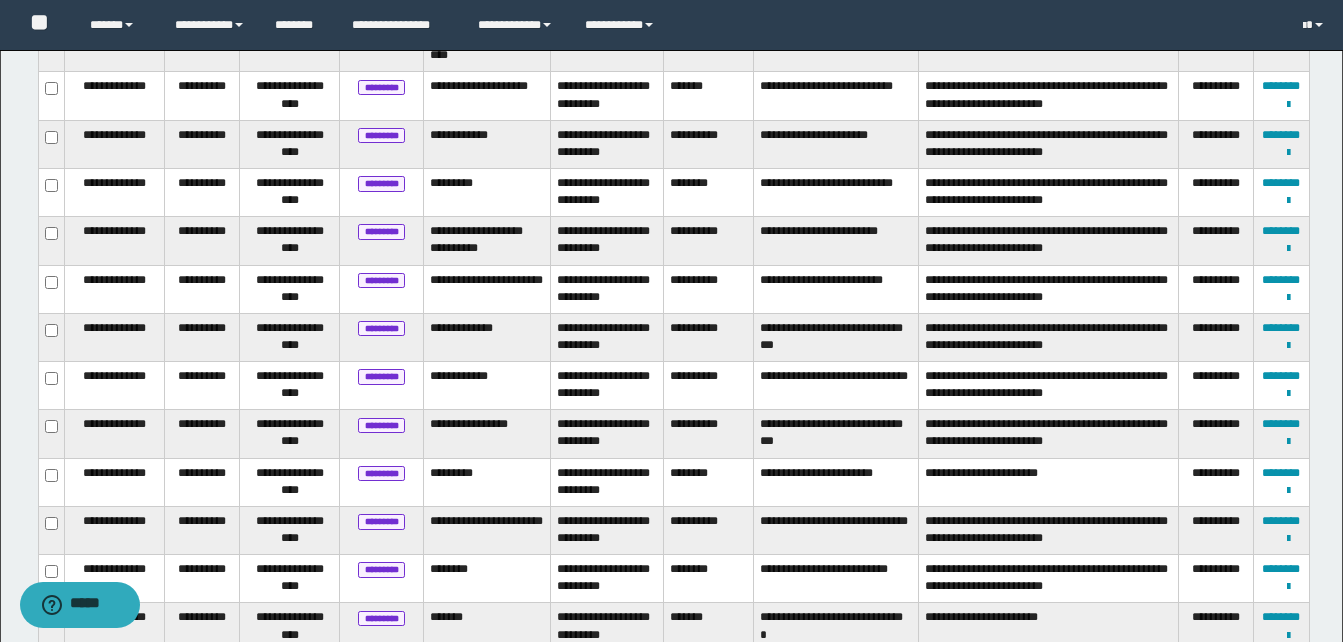 scroll, scrollTop: 2369, scrollLeft: 0, axis: vertical 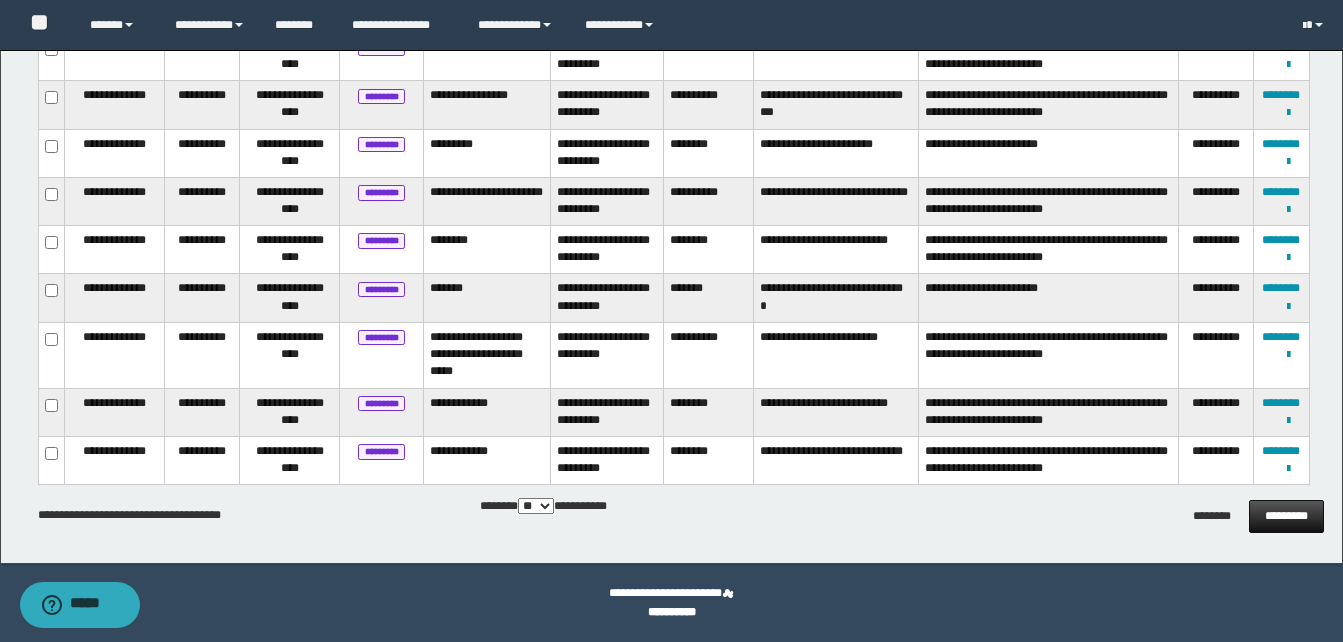 click on "*********" at bounding box center [1286, 516] 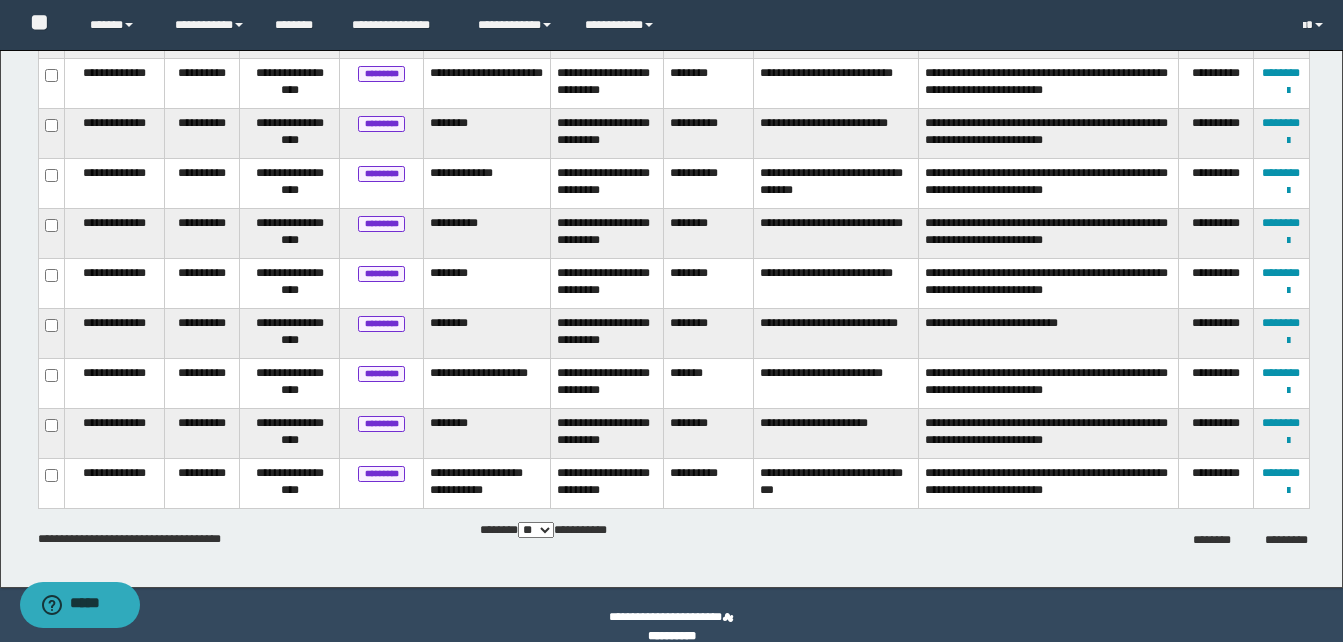 scroll, scrollTop: 2425, scrollLeft: 0, axis: vertical 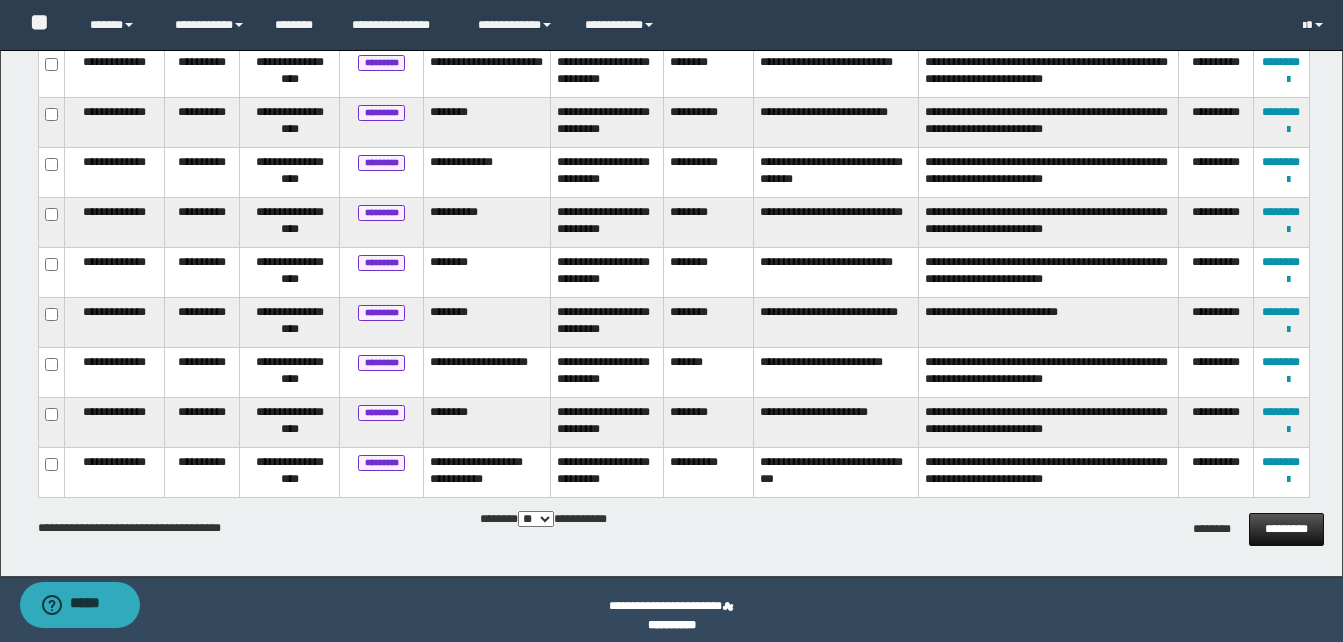 click on "*********" at bounding box center [1286, 529] 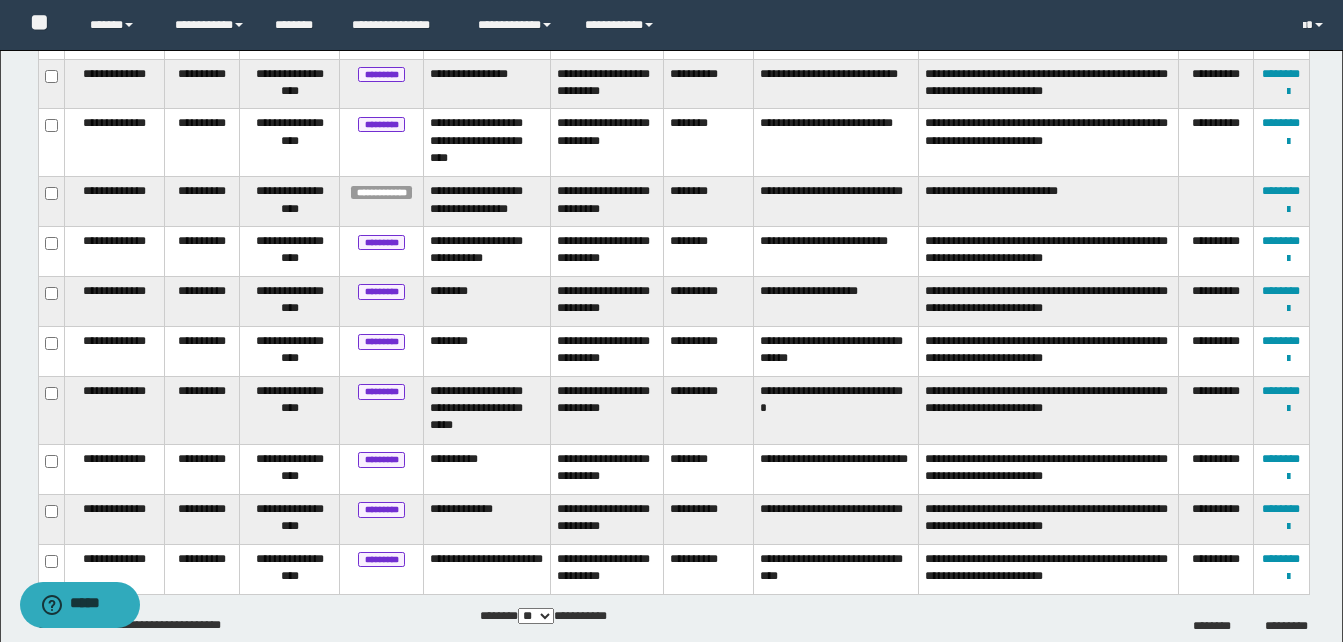 scroll, scrollTop: 2423, scrollLeft: 0, axis: vertical 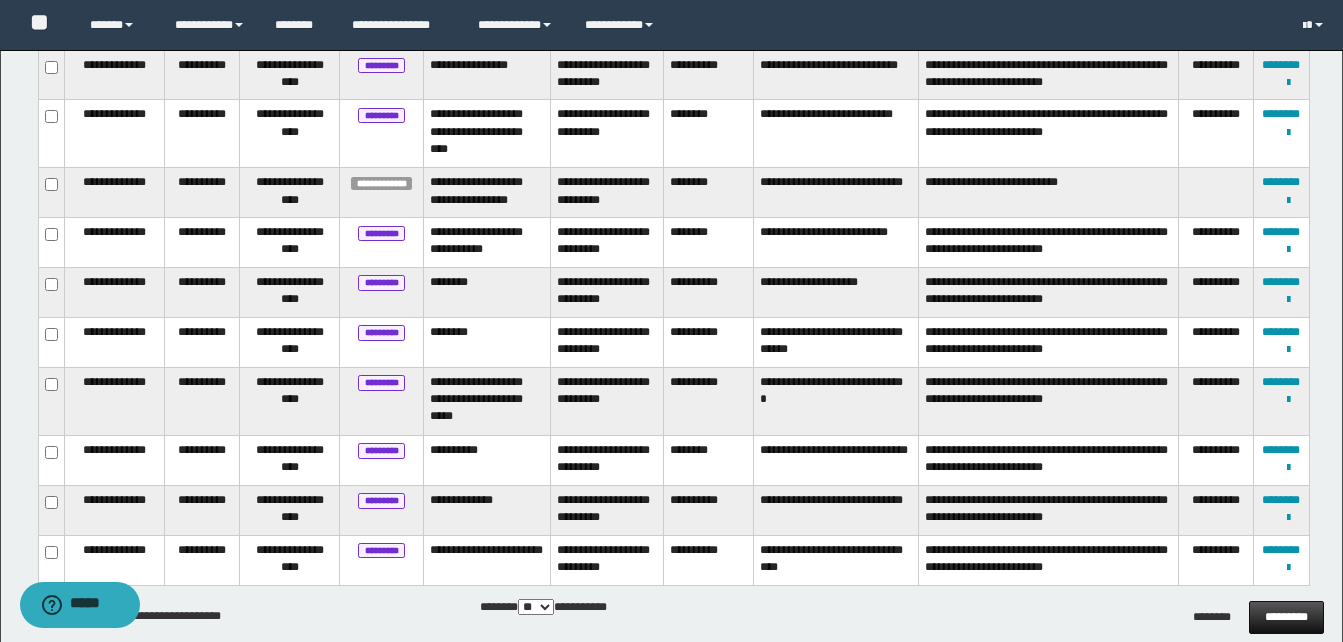 click on "*********" at bounding box center (1286, 617) 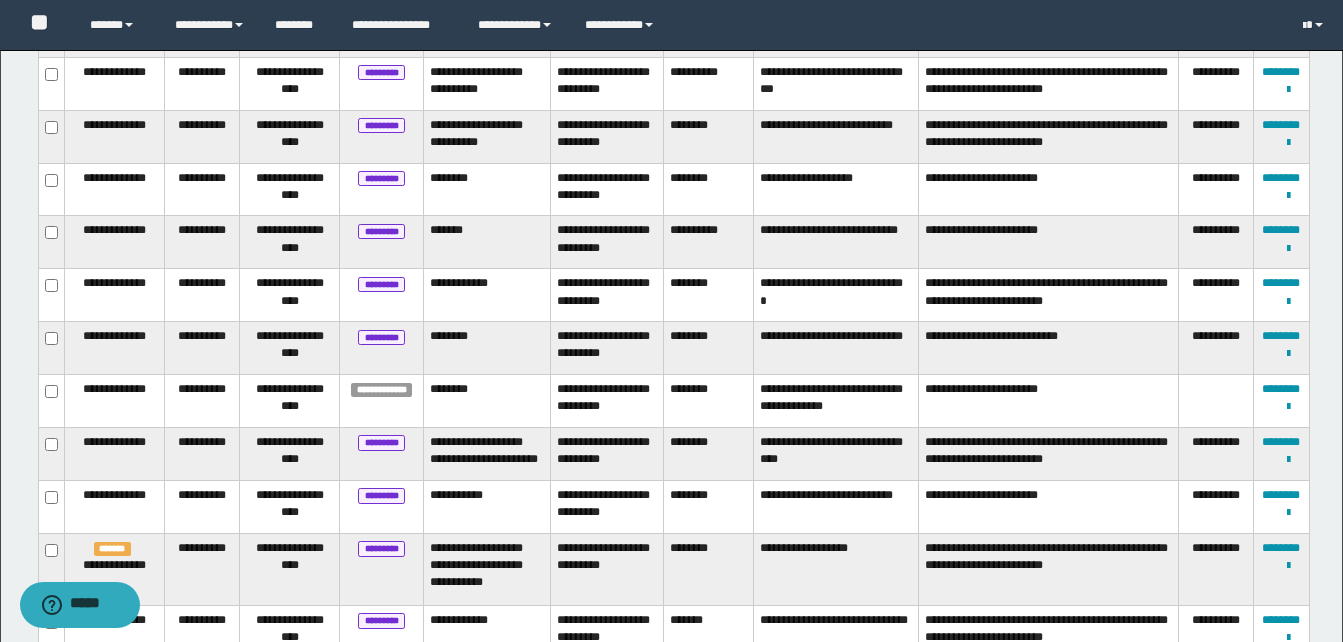 scroll, scrollTop: 2626, scrollLeft: 0, axis: vertical 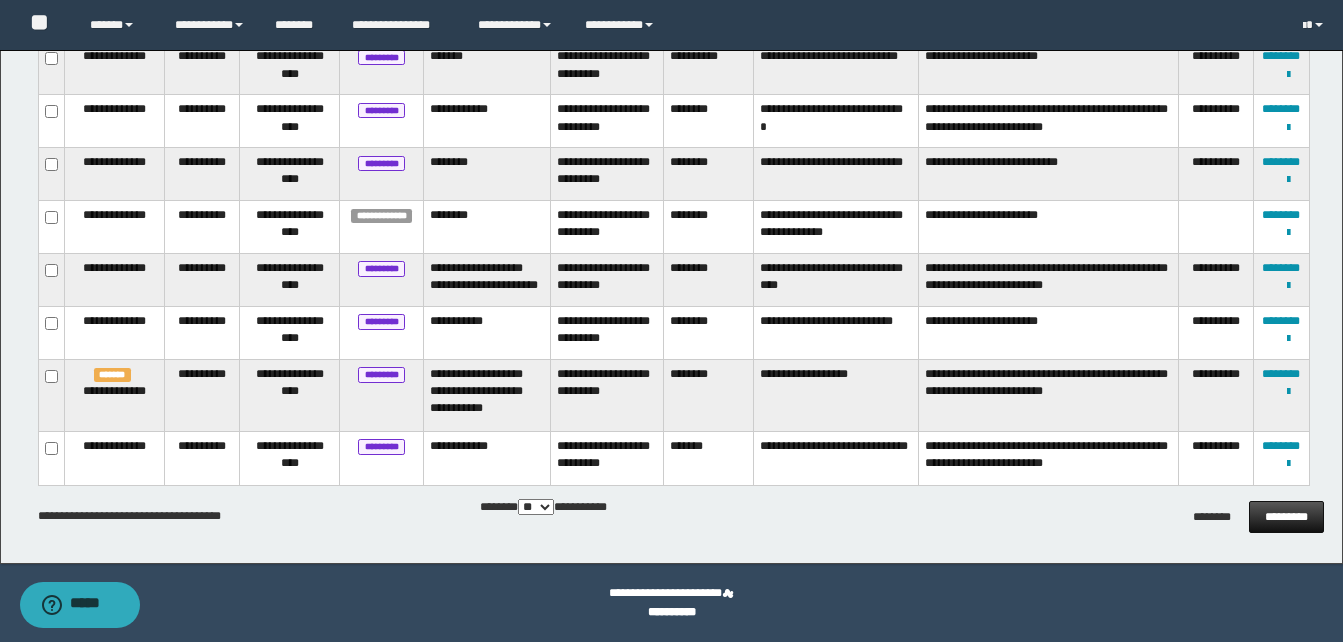 click on "*********" at bounding box center (1286, 517) 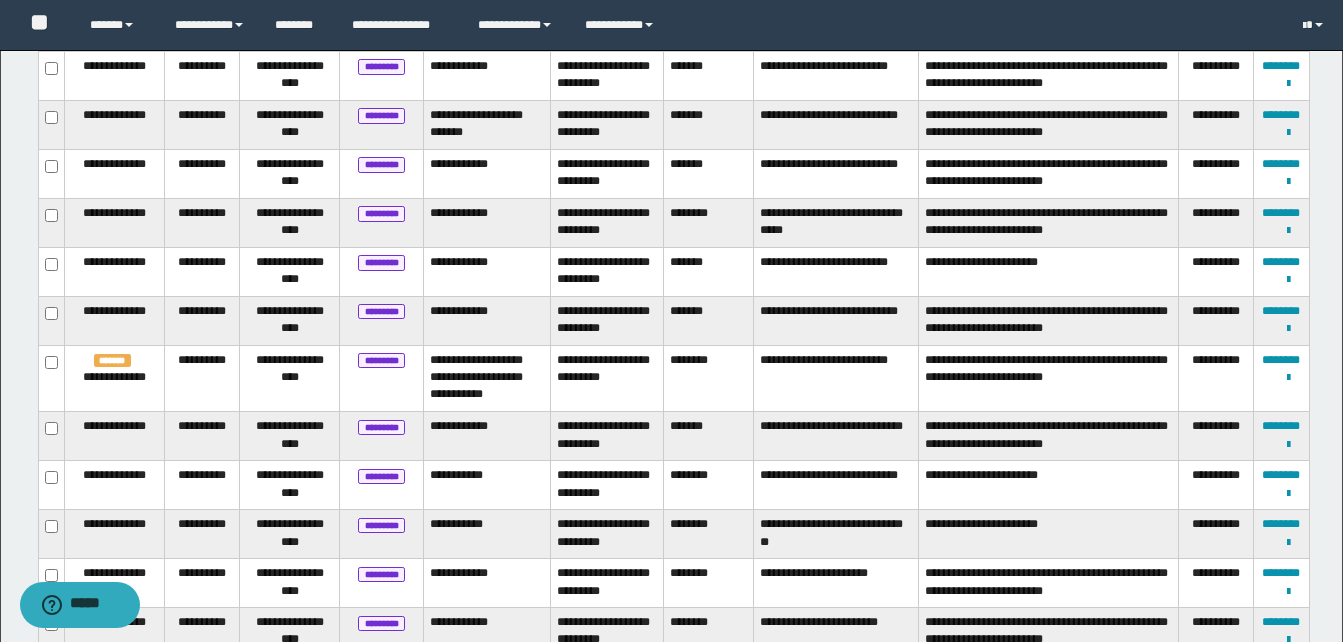 scroll, scrollTop: 889, scrollLeft: 0, axis: vertical 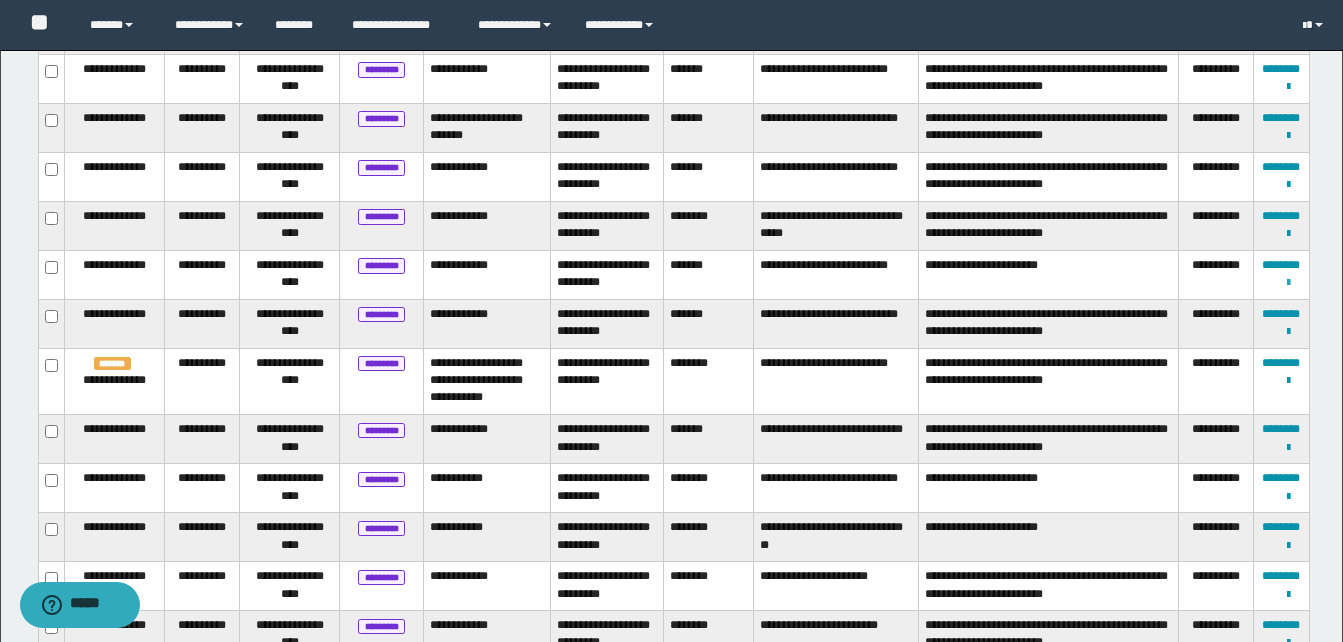 click at bounding box center [1288, 283] 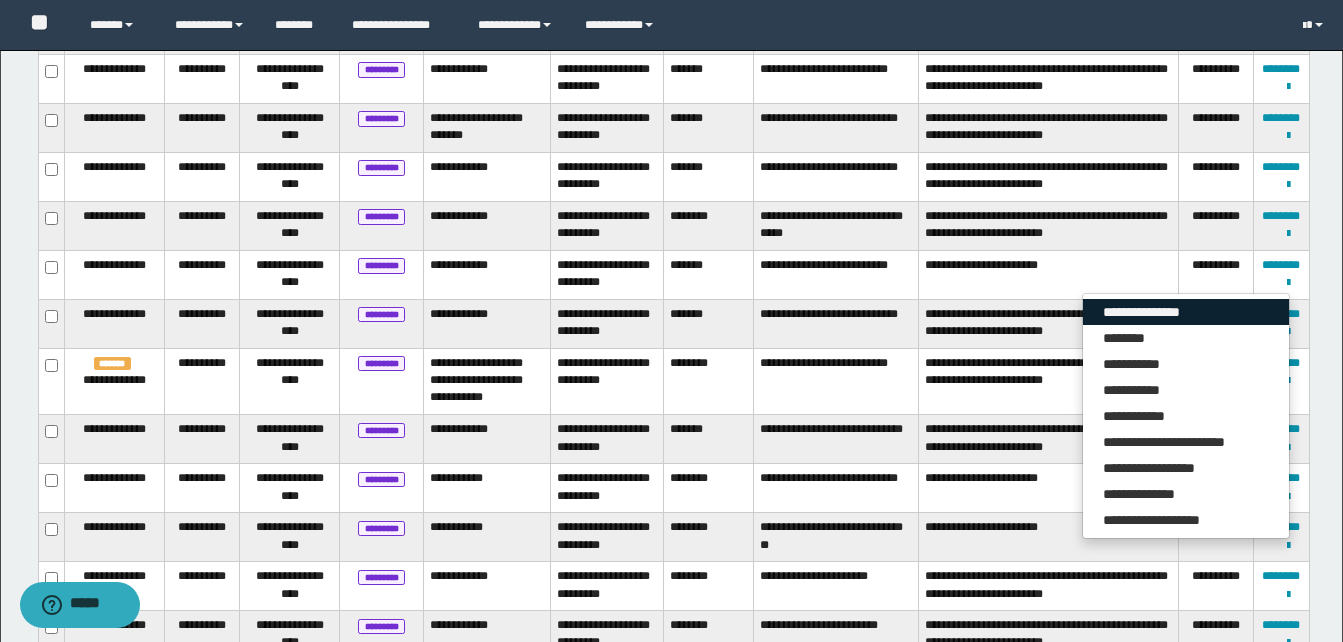 click on "**********" at bounding box center [1186, 312] 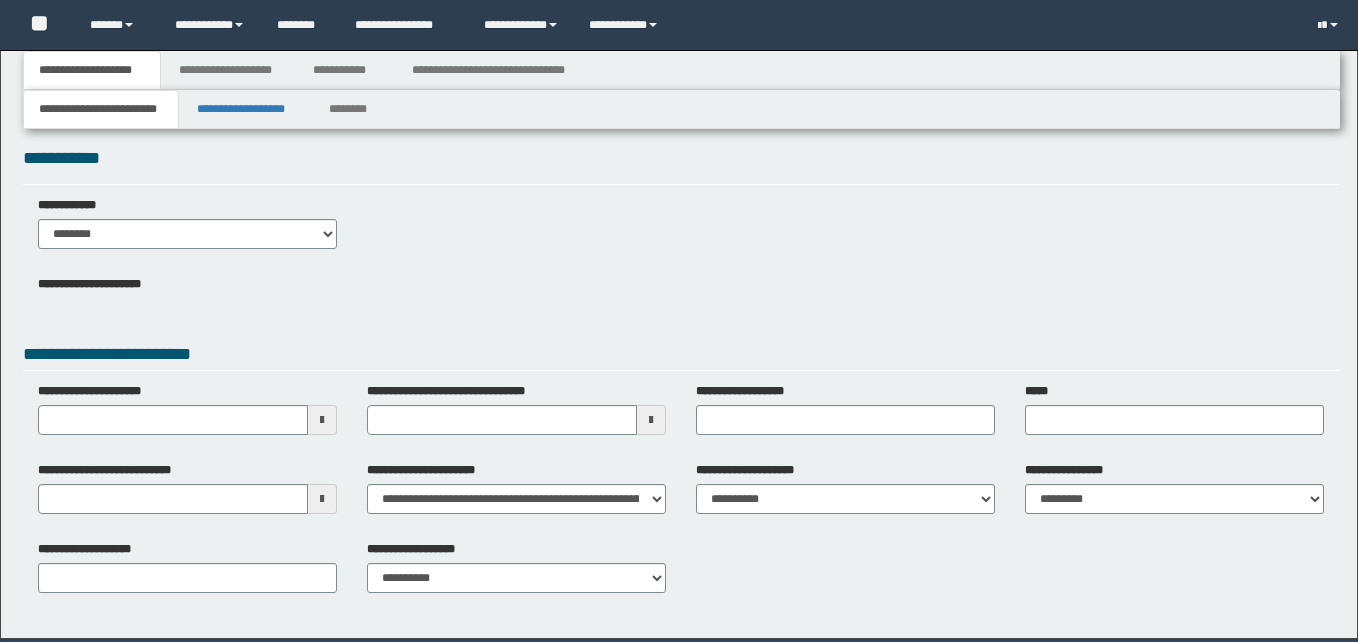 scroll, scrollTop: 0, scrollLeft: 0, axis: both 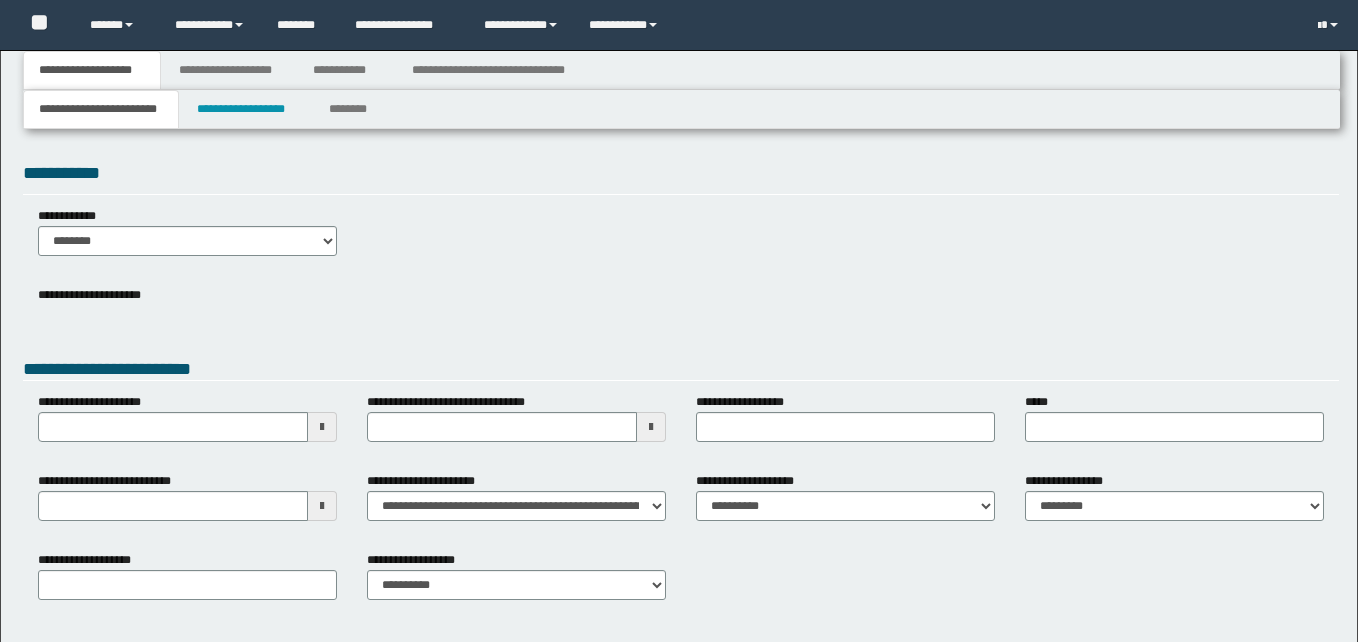 type 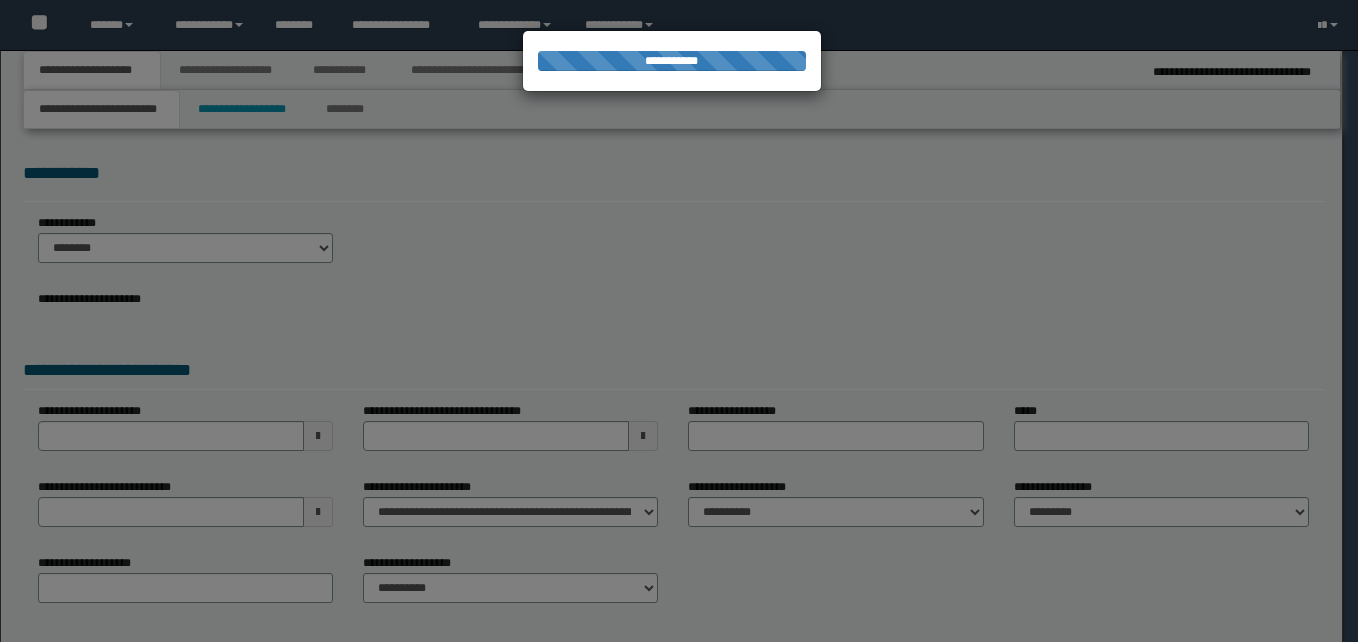 scroll, scrollTop: 0, scrollLeft: 0, axis: both 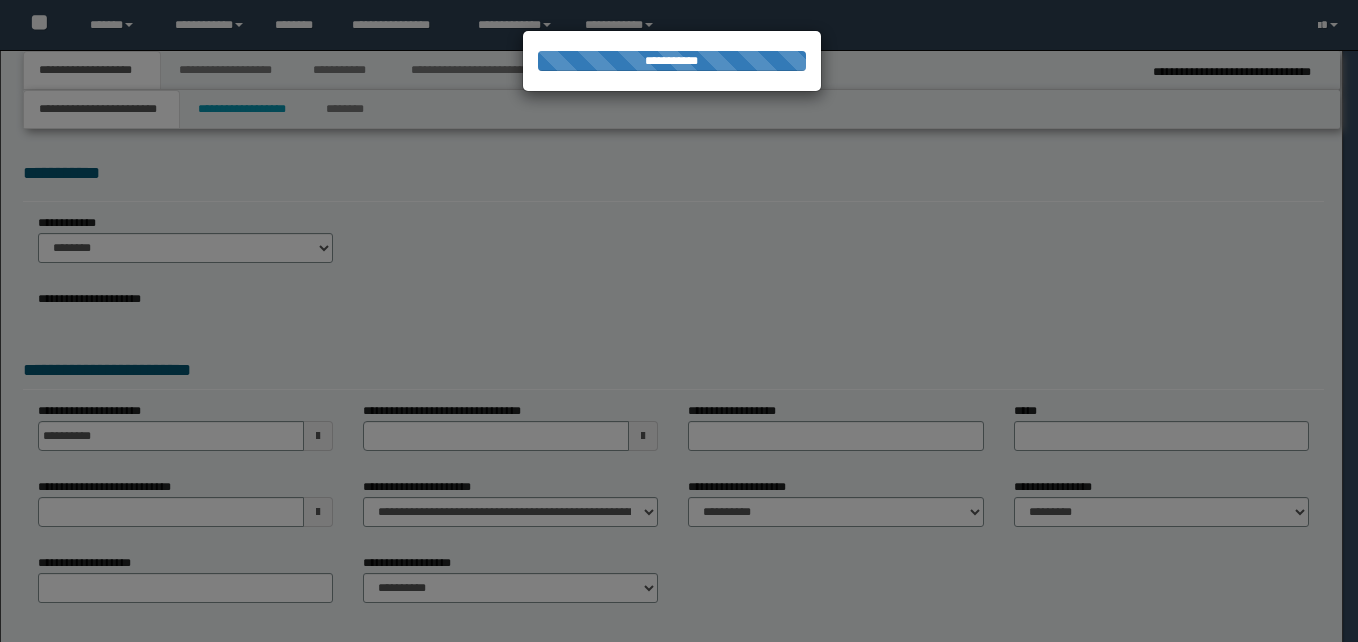type on "**********" 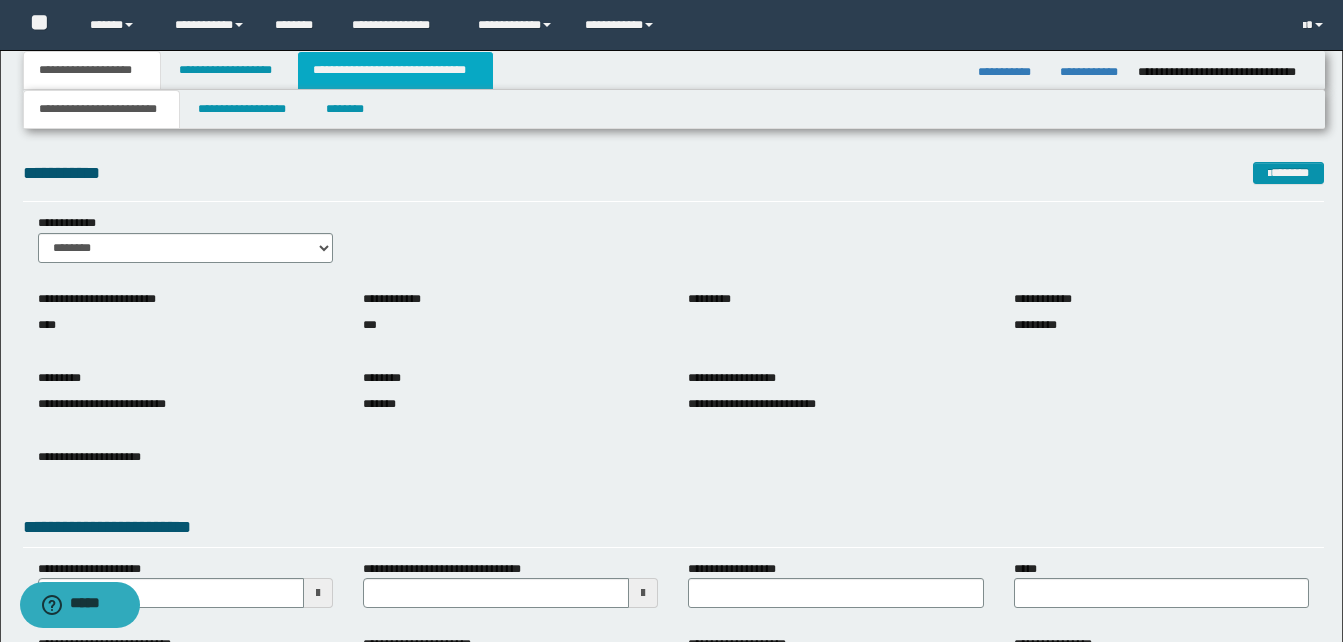 click on "**********" at bounding box center [395, 70] 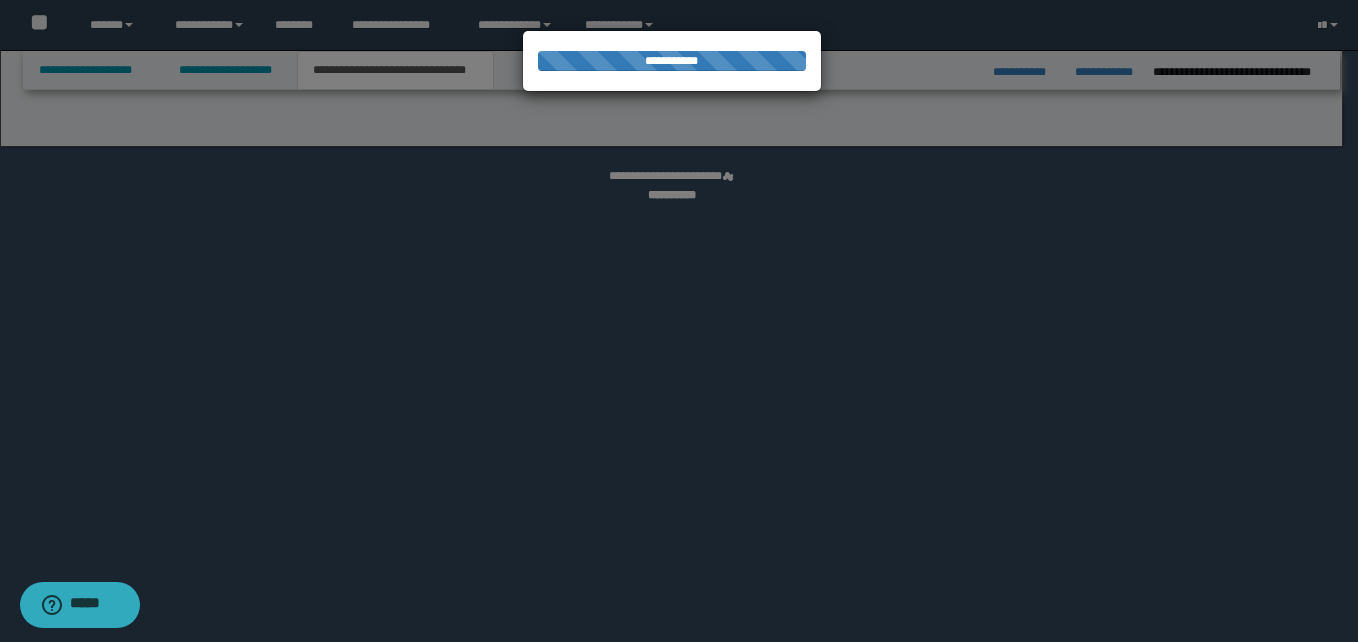 select on "*" 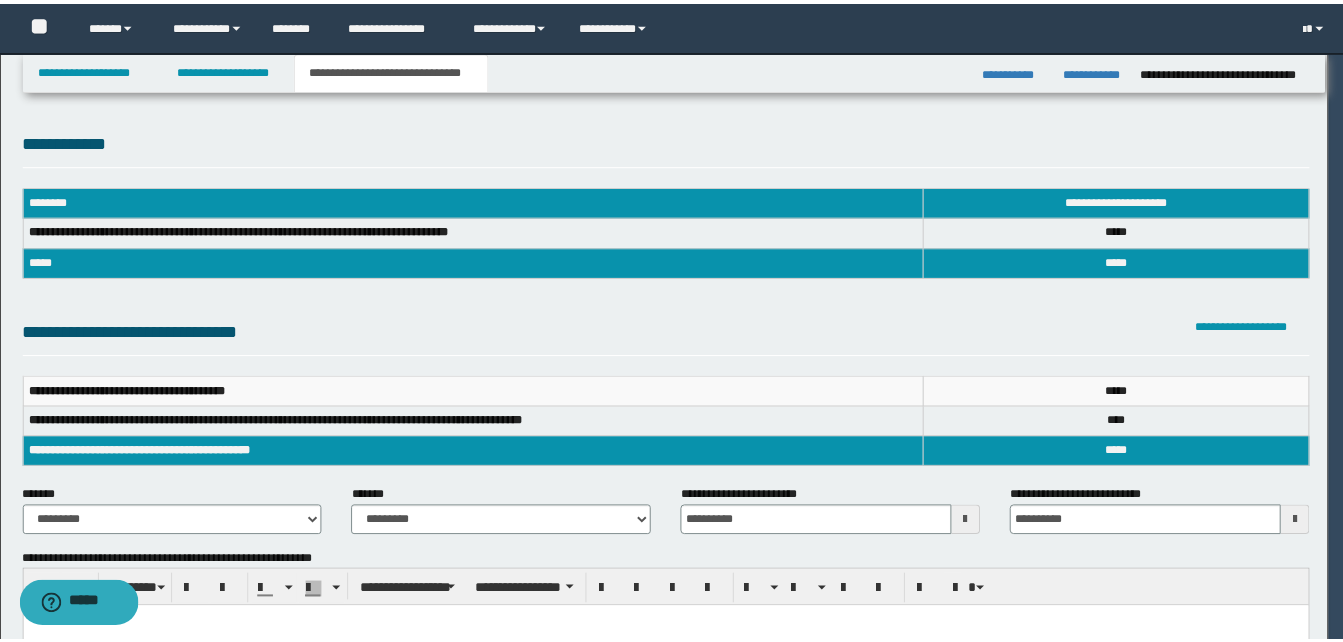 scroll, scrollTop: 0, scrollLeft: 0, axis: both 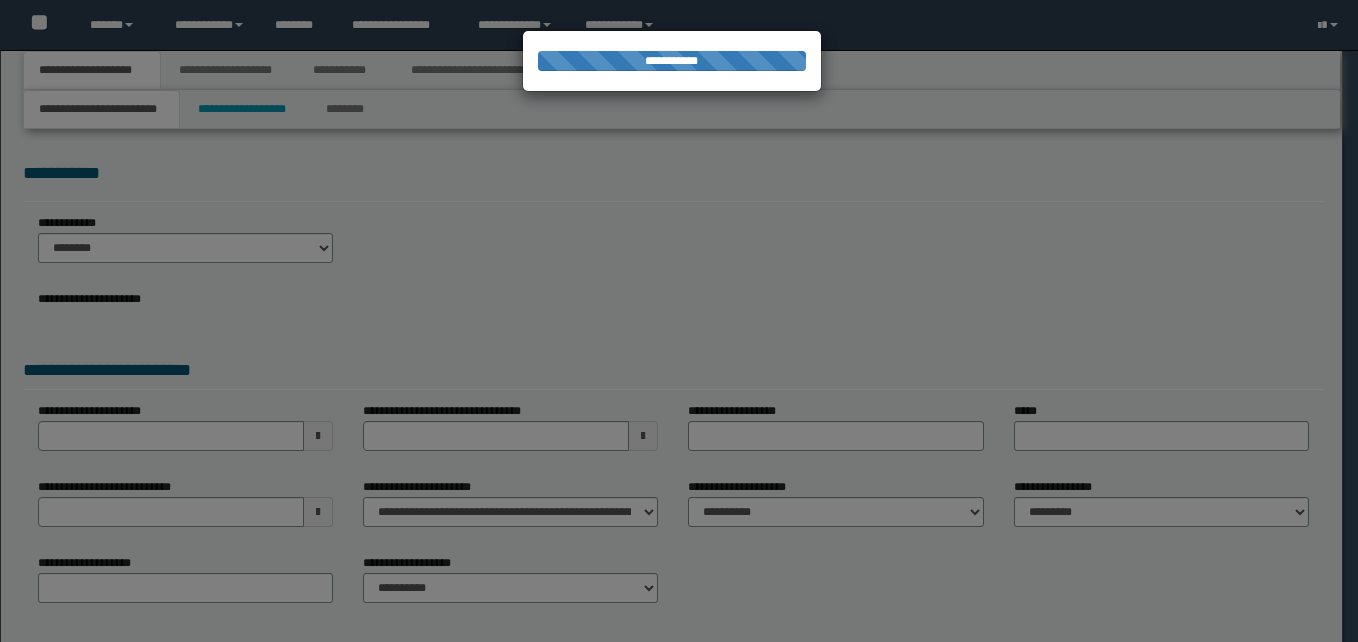 type on "**********" 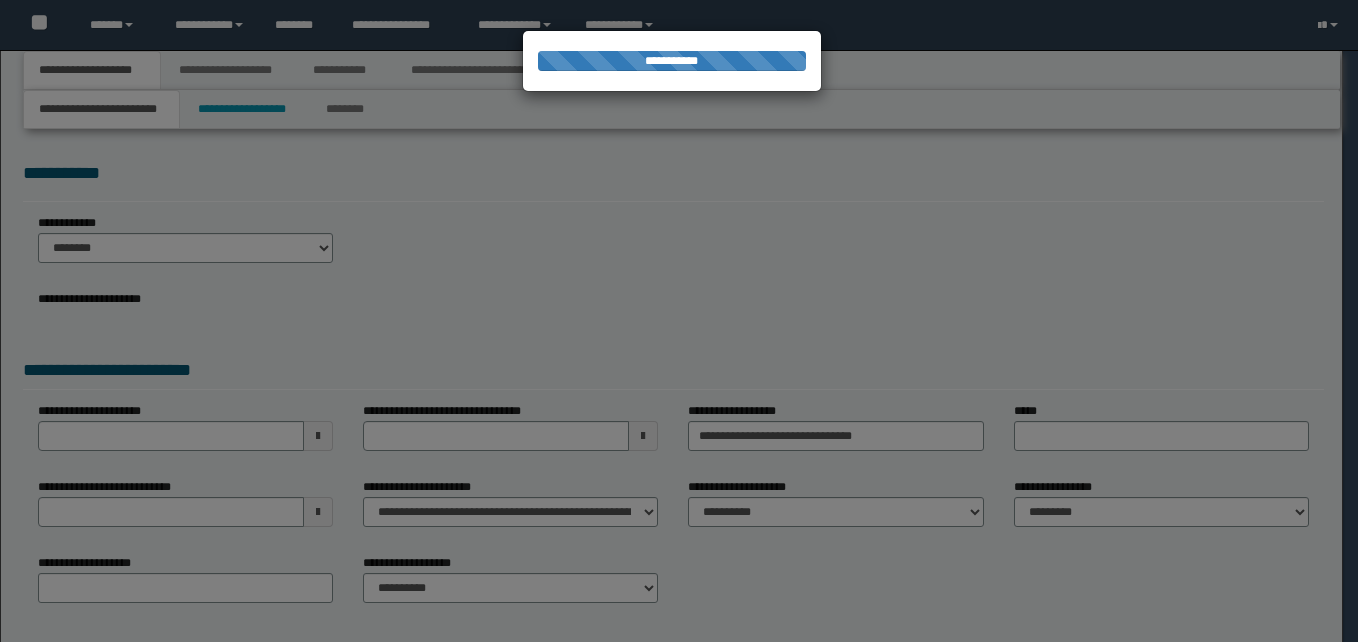 type on "**********" 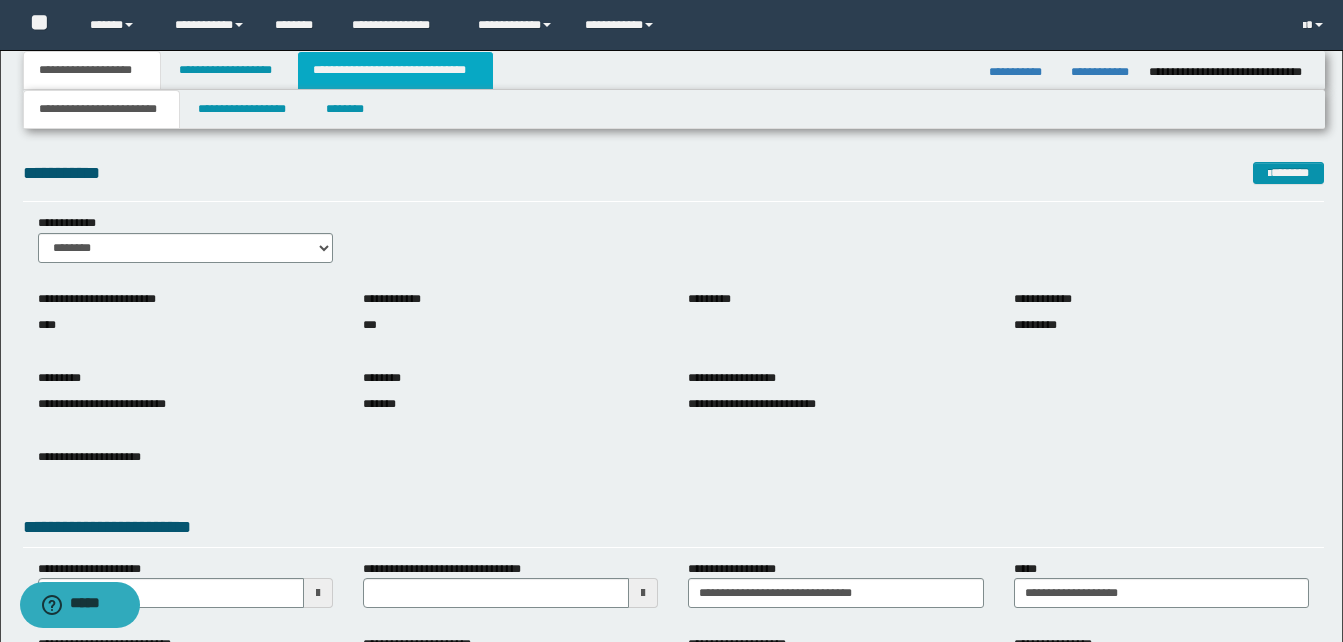 click on "**********" at bounding box center (395, 70) 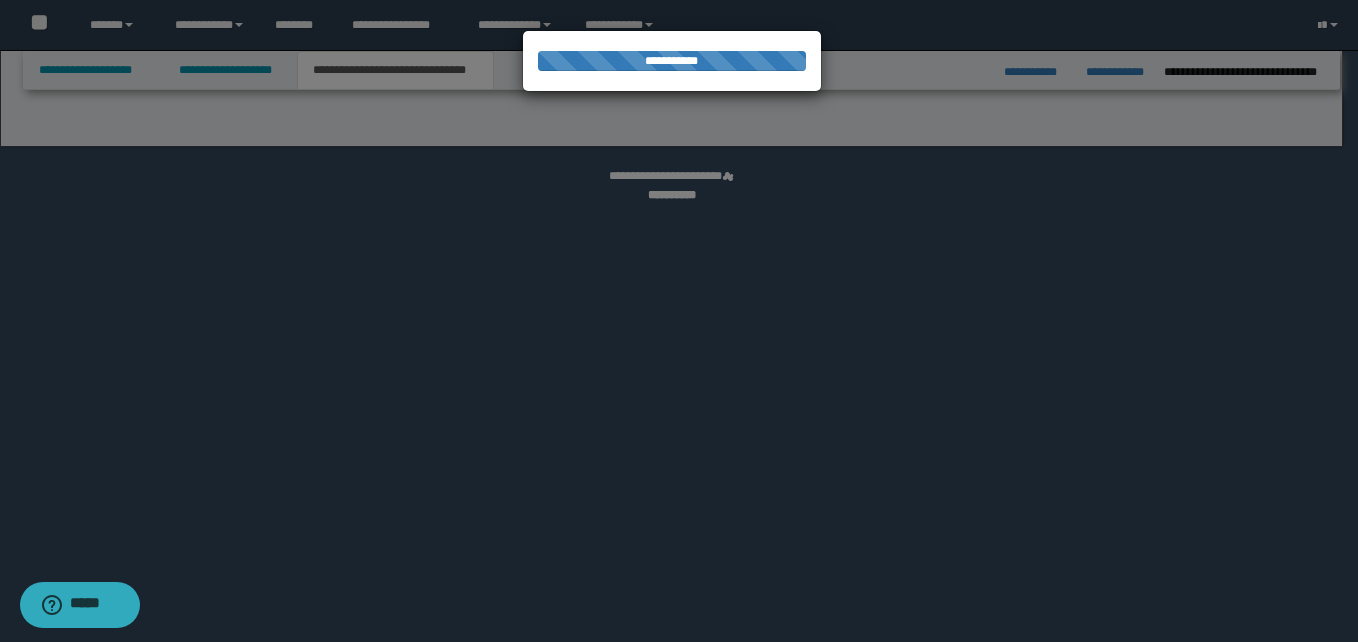 select on "*" 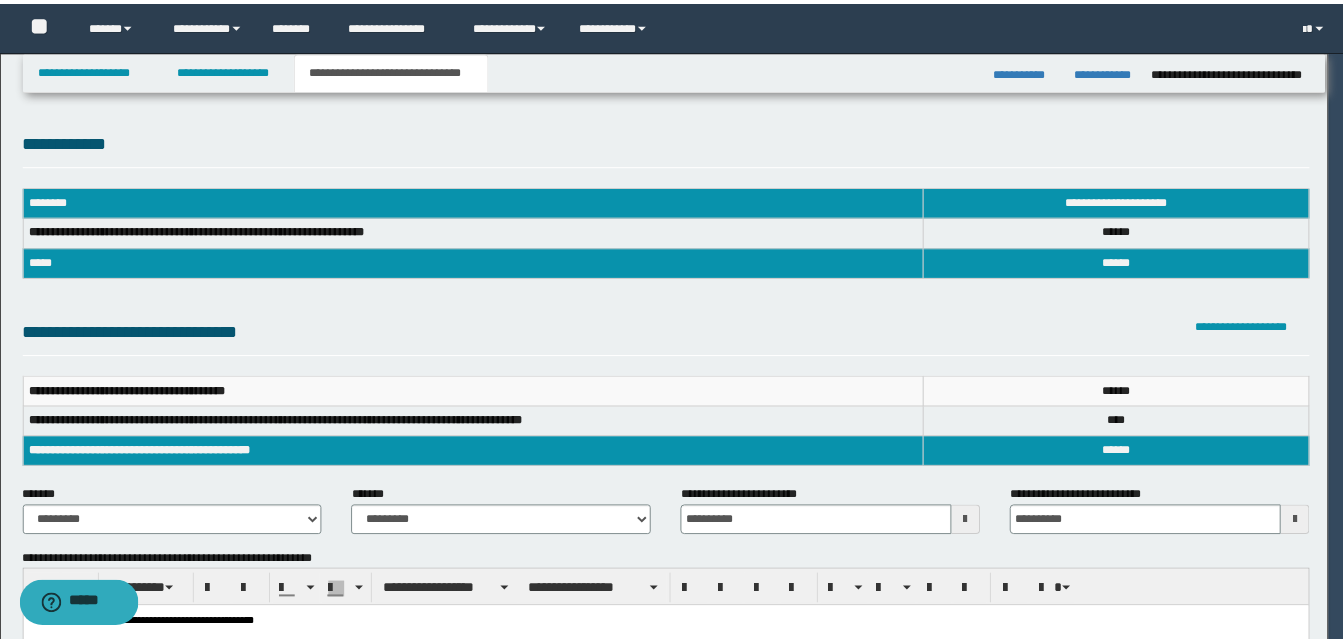 scroll, scrollTop: 0, scrollLeft: 0, axis: both 